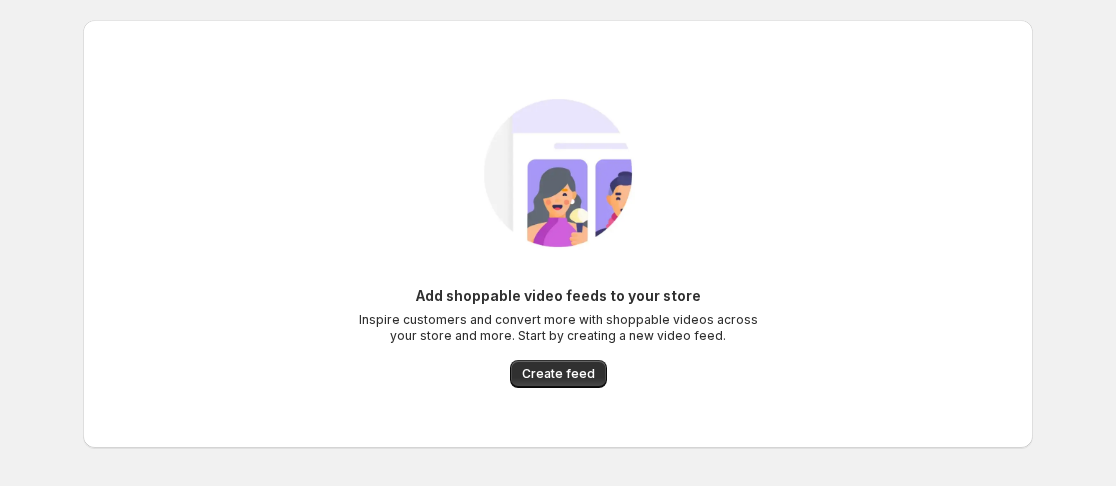 scroll, scrollTop: 0, scrollLeft: 0, axis: both 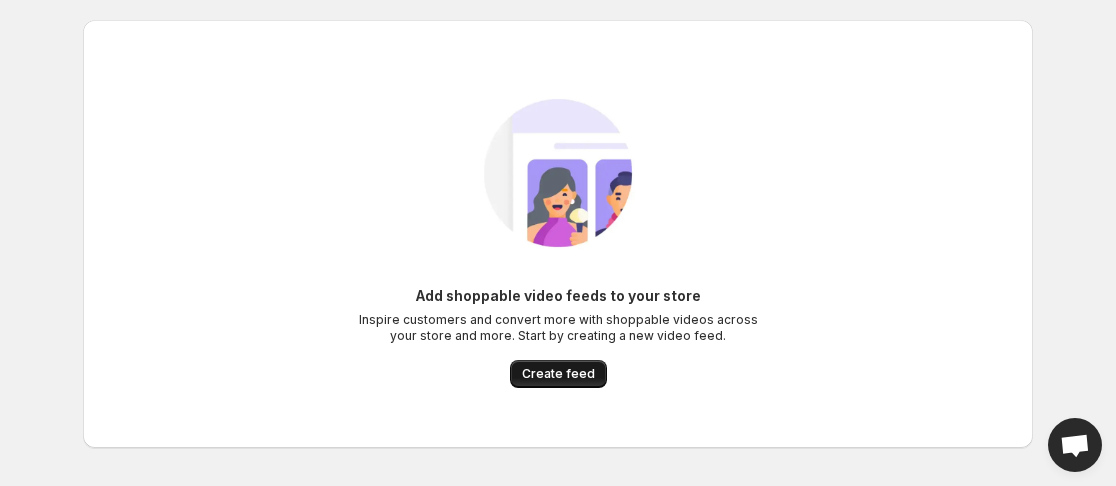 click on "Create feed" at bounding box center [558, 374] 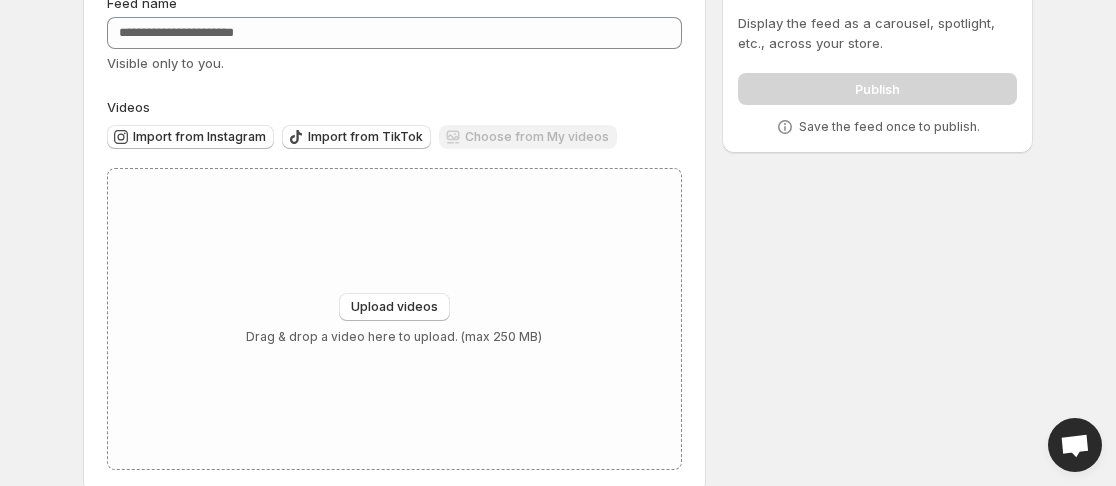 scroll, scrollTop: 139, scrollLeft: 0, axis: vertical 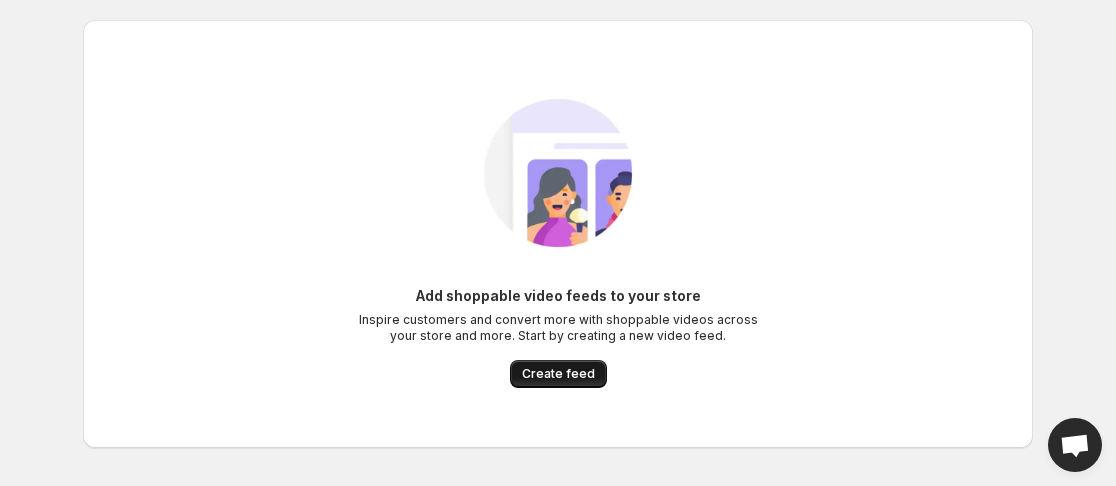 click on "Create feed" at bounding box center (558, 374) 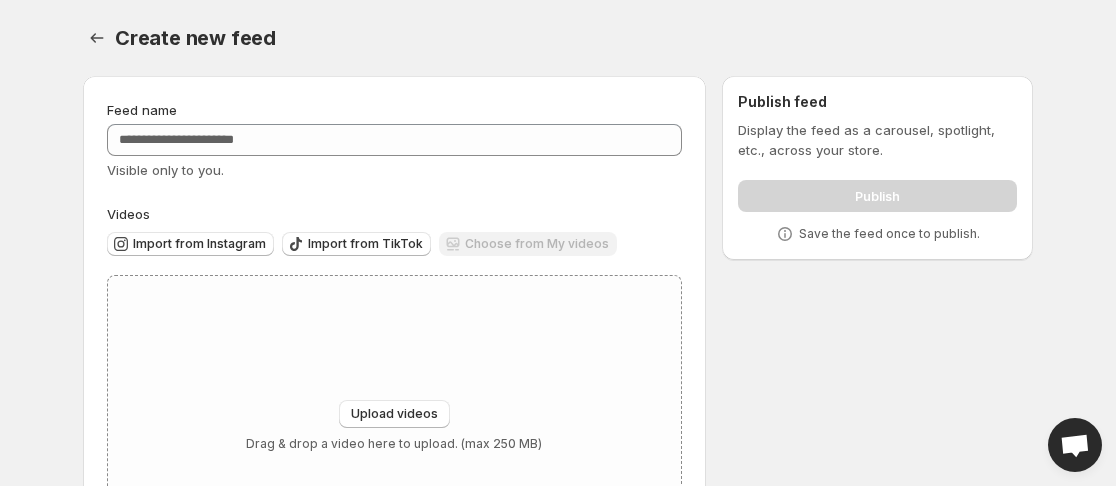 scroll, scrollTop: 100, scrollLeft: 0, axis: vertical 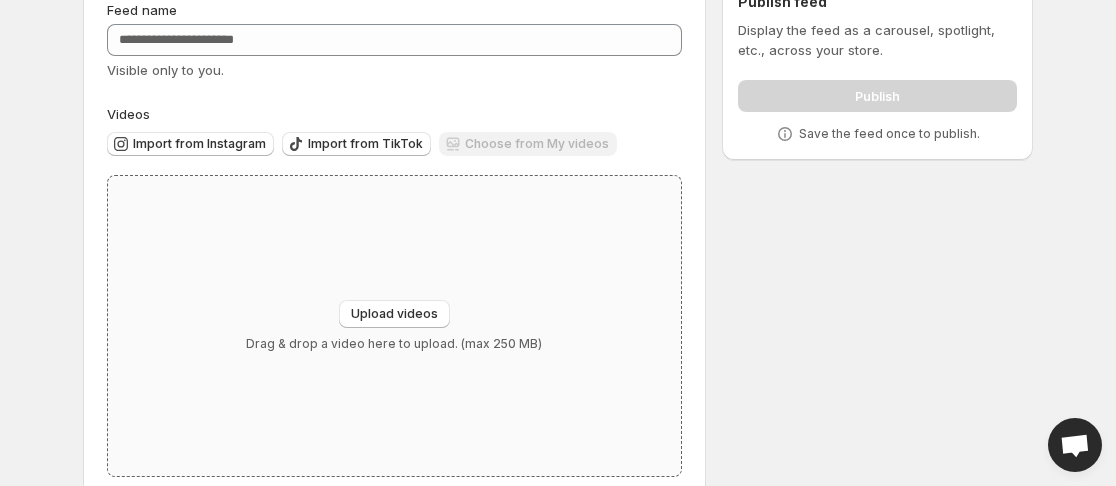 click on "Upload videos Drag & drop a video here to upload. (max 250 MB)" at bounding box center (394, 326) 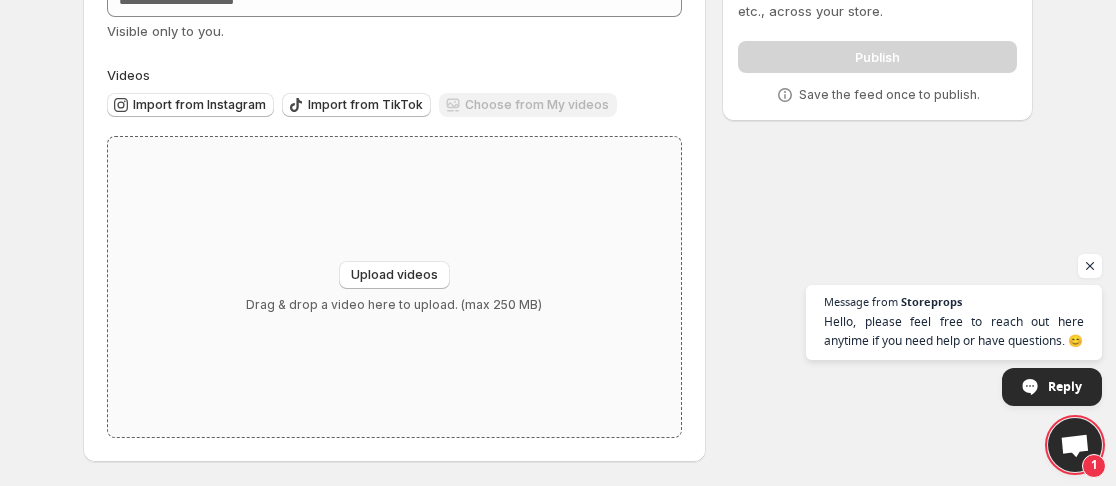 type on "**********" 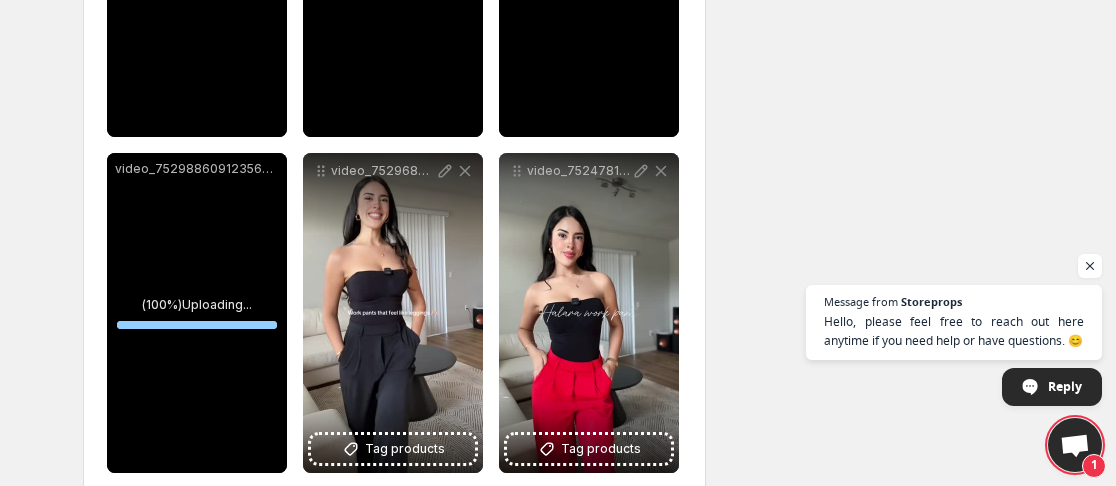 scroll, scrollTop: 528, scrollLeft: 0, axis: vertical 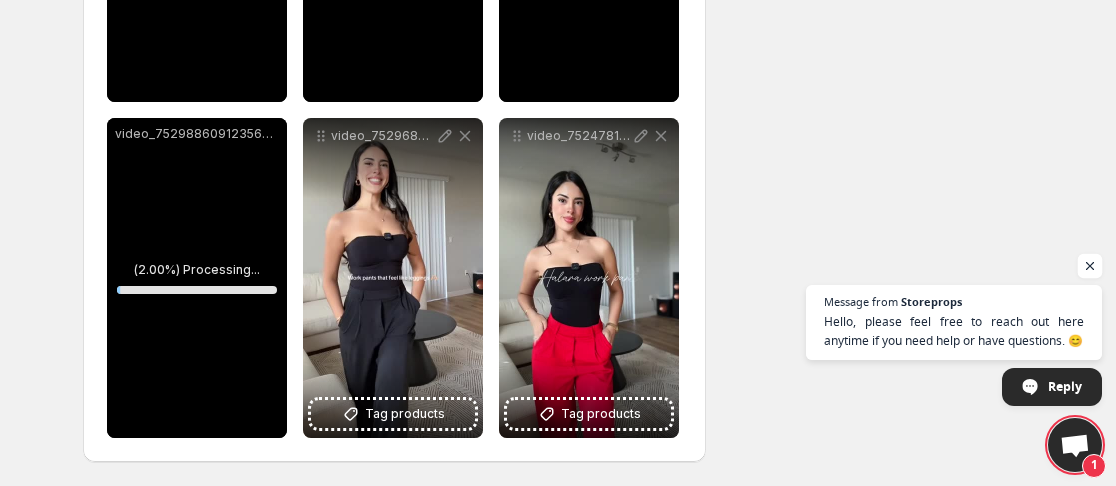 click at bounding box center [1090, 266] 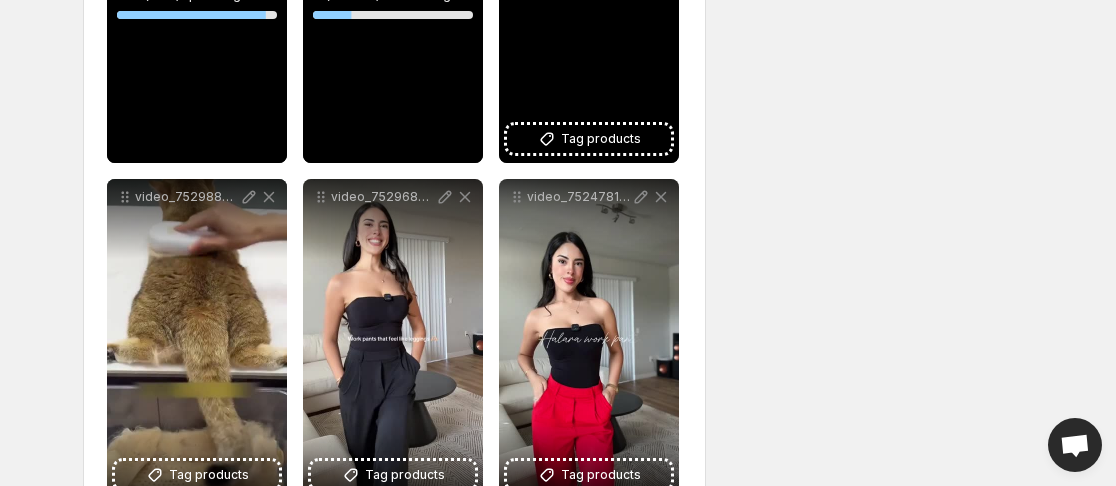 scroll, scrollTop: 528, scrollLeft: 0, axis: vertical 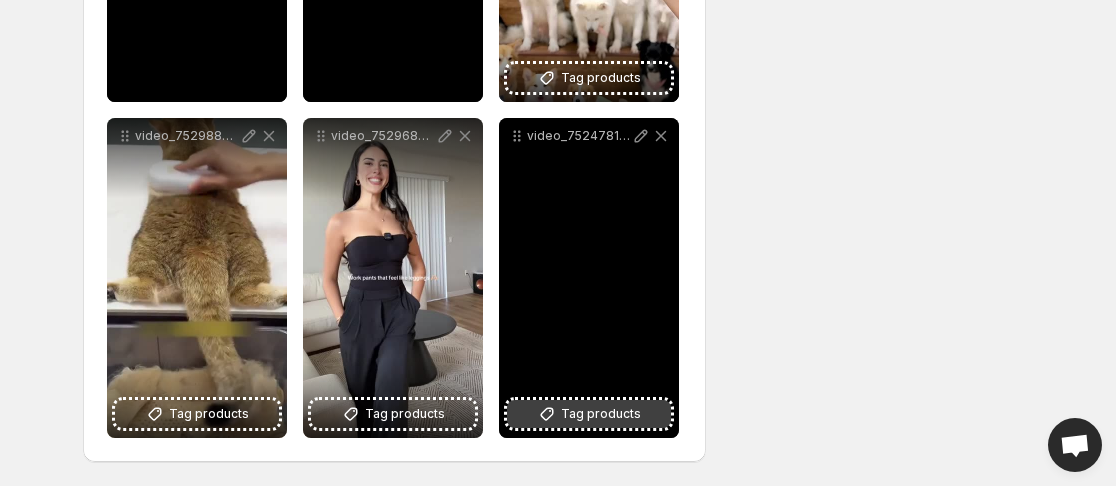 click on "Tag products" at bounding box center [601, 414] 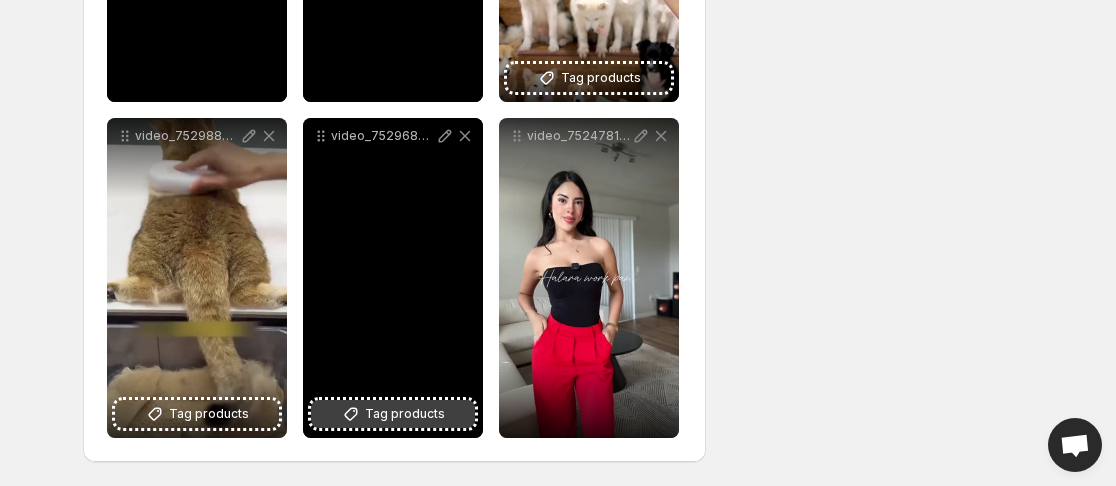 click on "Tag products" at bounding box center [405, 414] 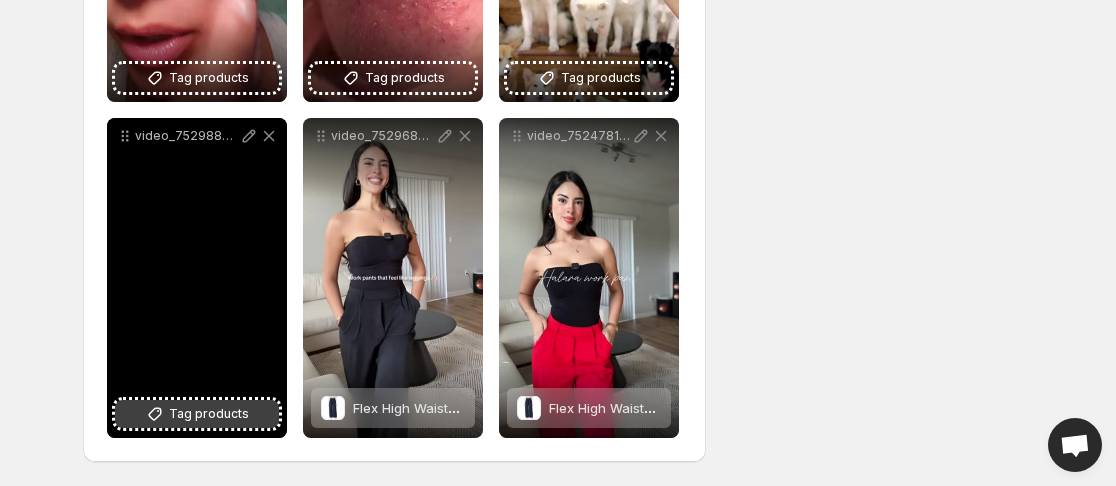 click 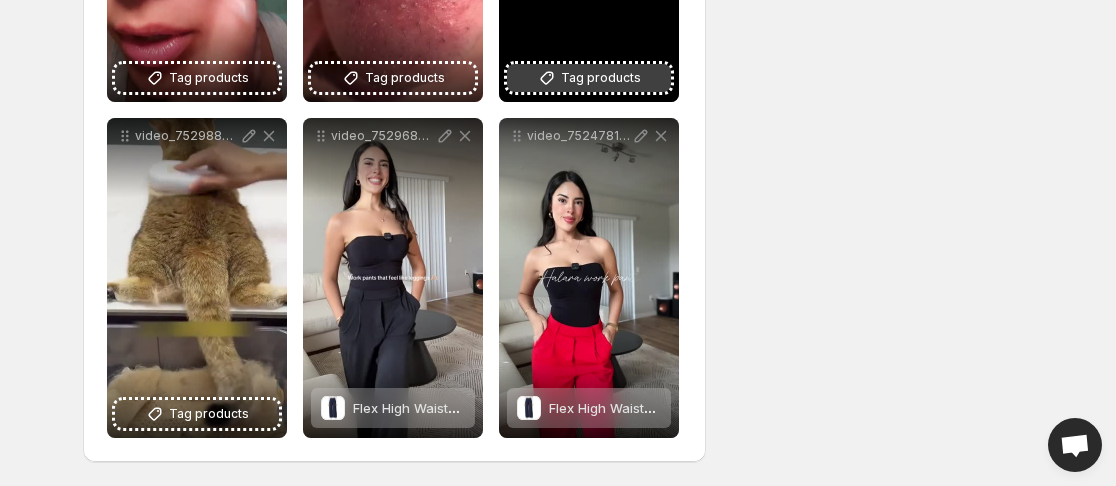 click on "Tag products" at bounding box center (589, 78) 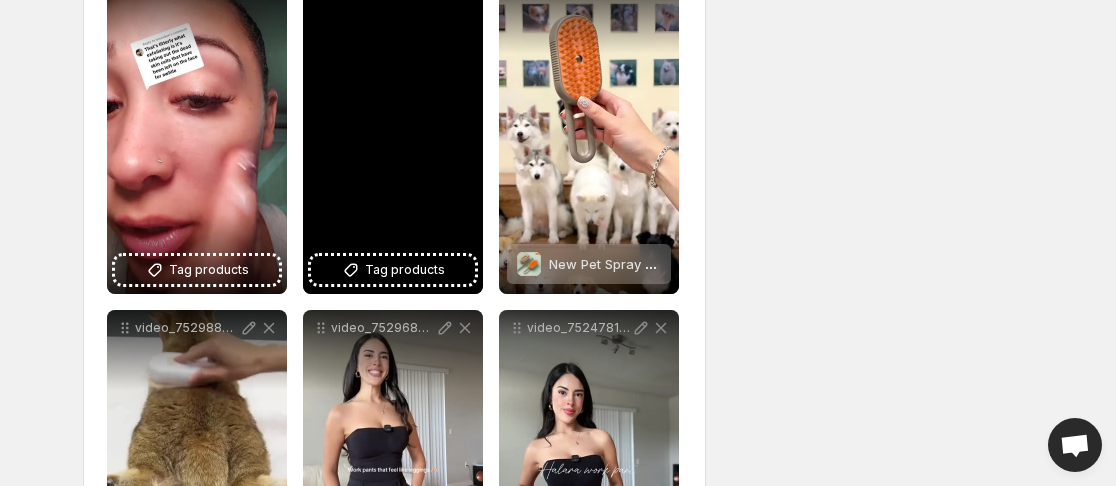 scroll, scrollTop: 328, scrollLeft: 0, axis: vertical 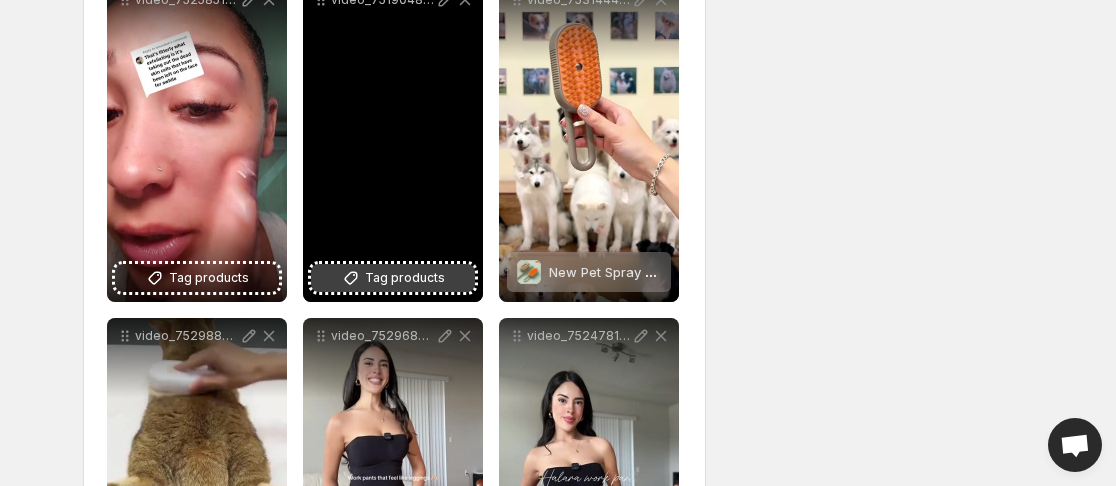 click on "Tag products" at bounding box center (393, 278) 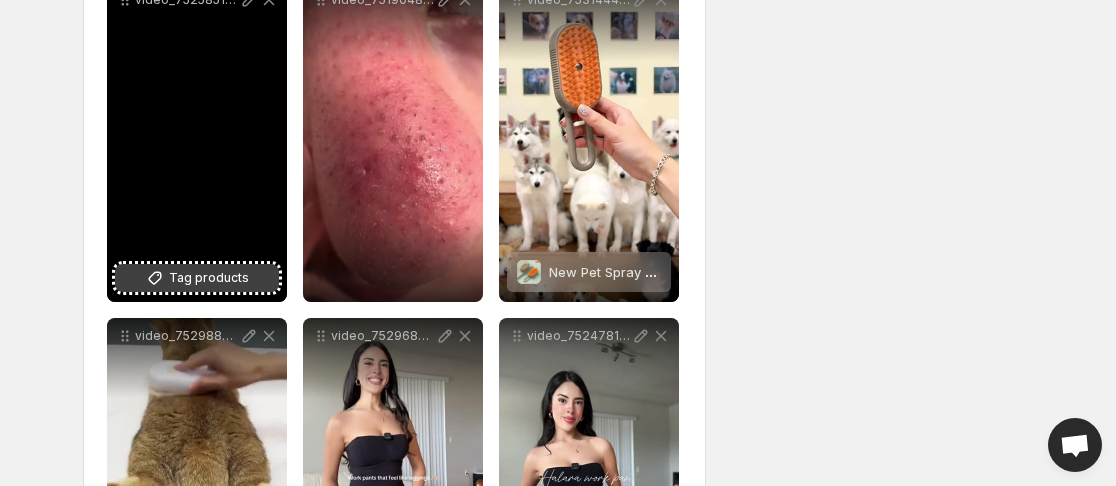 click on "Tag products" at bounding box center [209, 278] 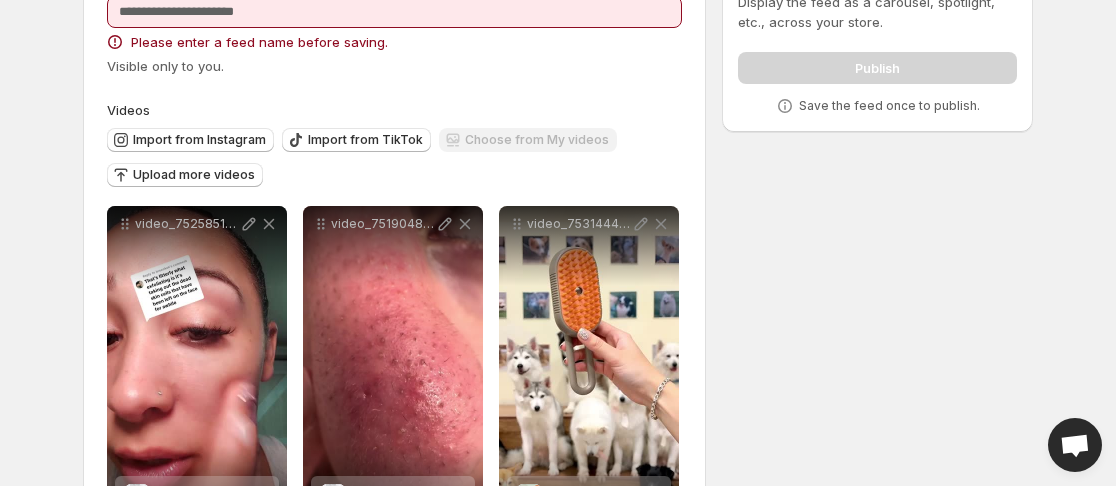 scroll, scrollTop: 28, scrollLeft: 0, axis: vertical 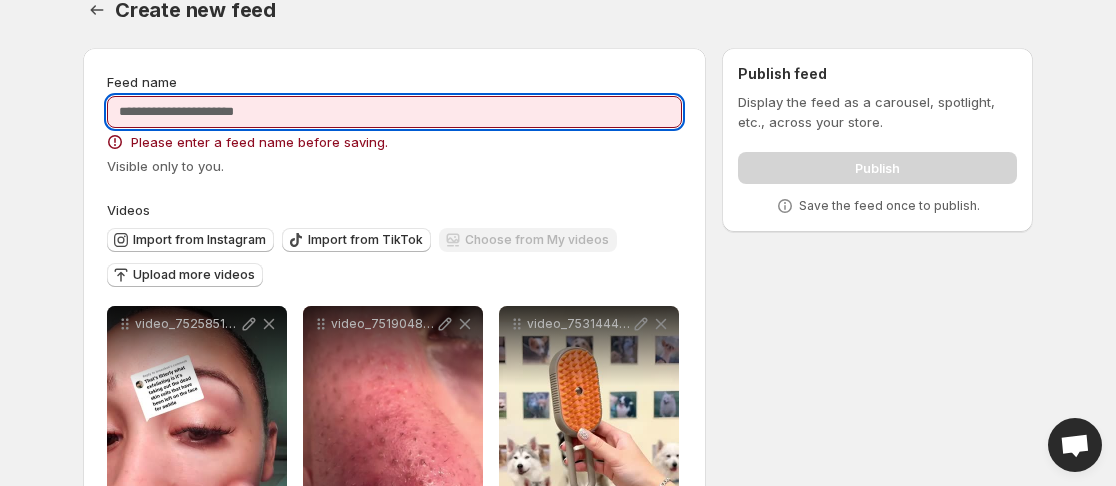 click on "Feed name" at bounding box center (394, 112) 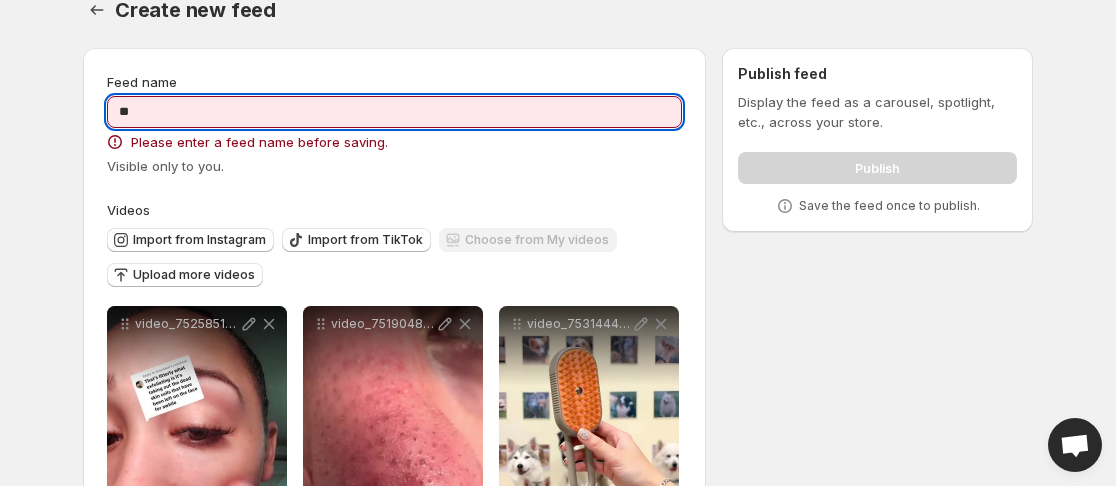 type on "*" 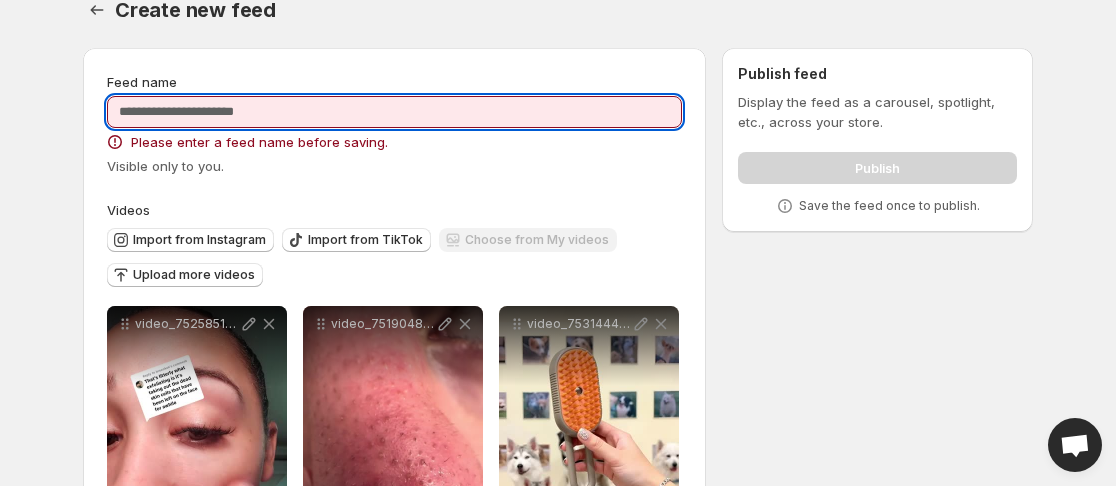 click on "Feed name" at bounding box center [394, 112] 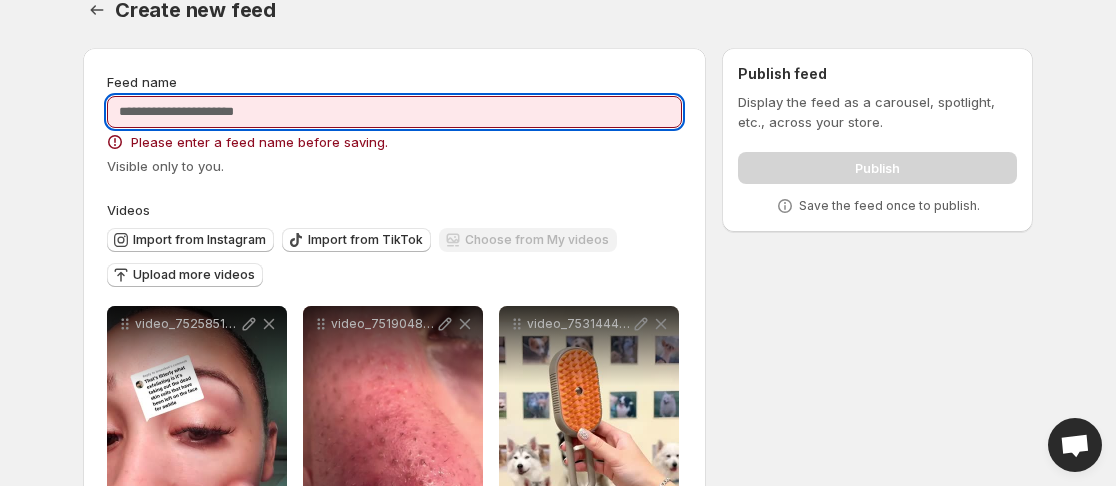 paste on "**********" 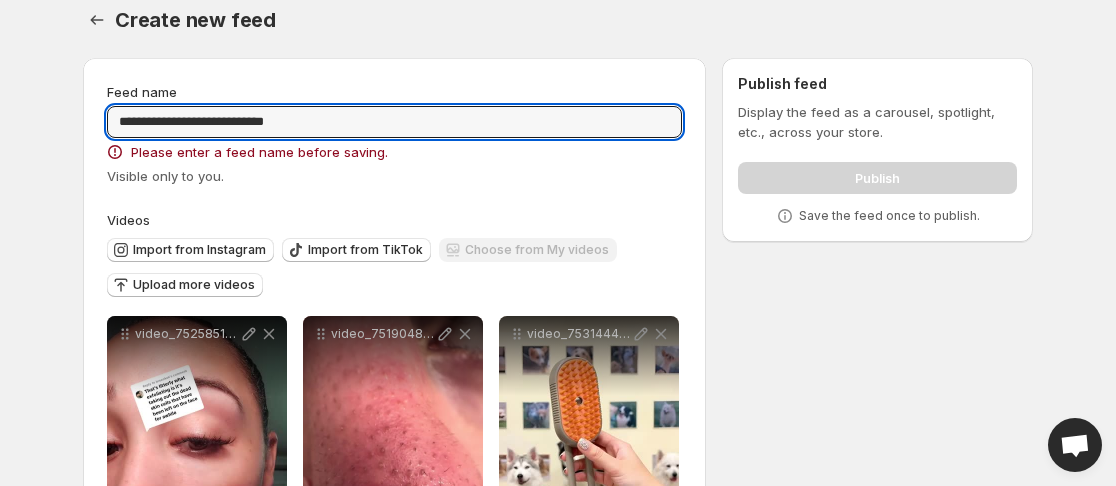 scroll, scrollTop: 0, scrollLeft: 0, axis: both 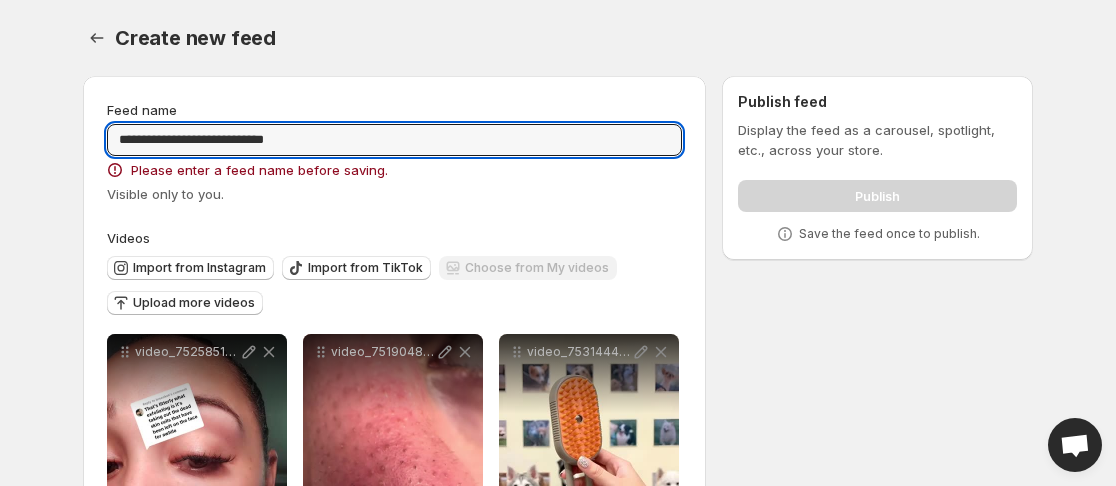 type on "**********" 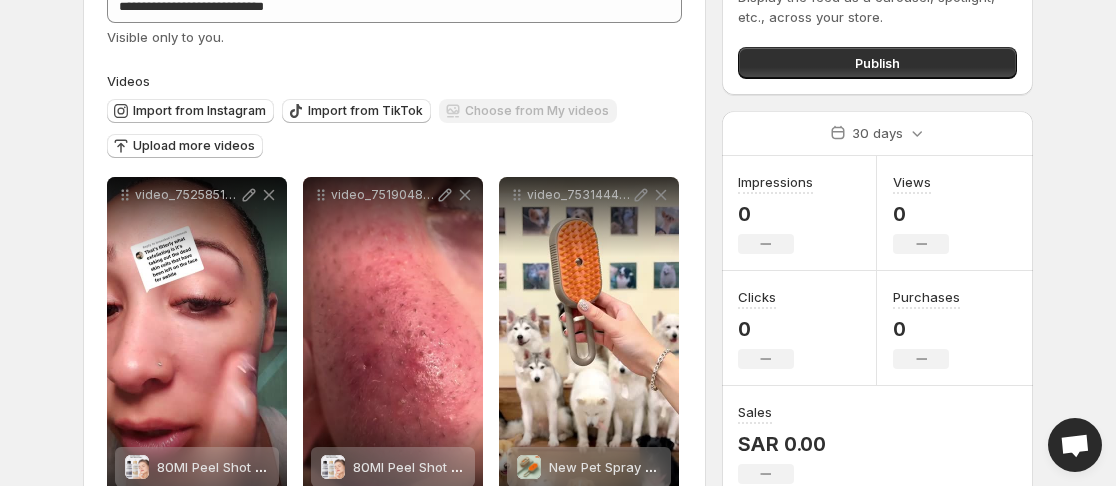 scroll, scrollTop: 128, scrollLeft: 0, axis: vertical 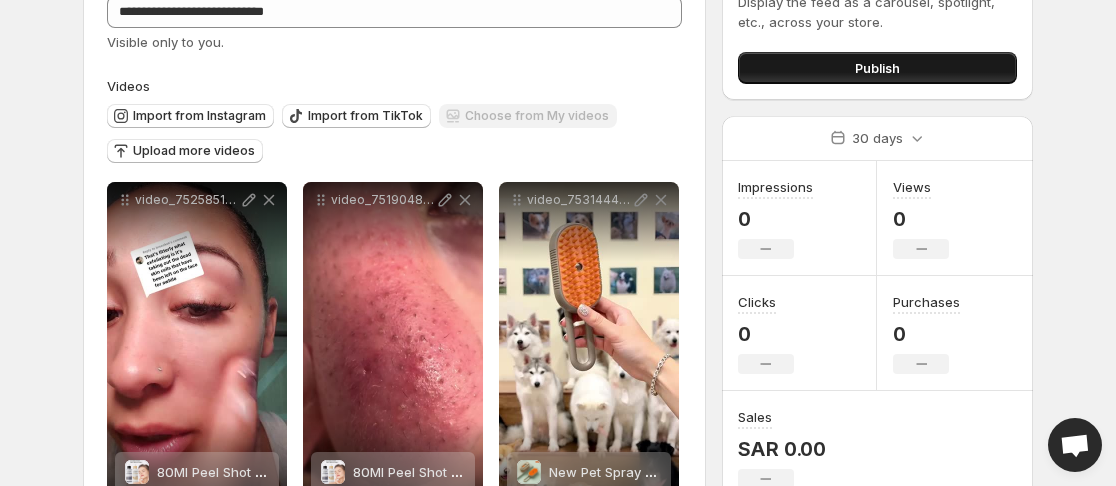 click on "Publish" at bounding box center (877, 68) 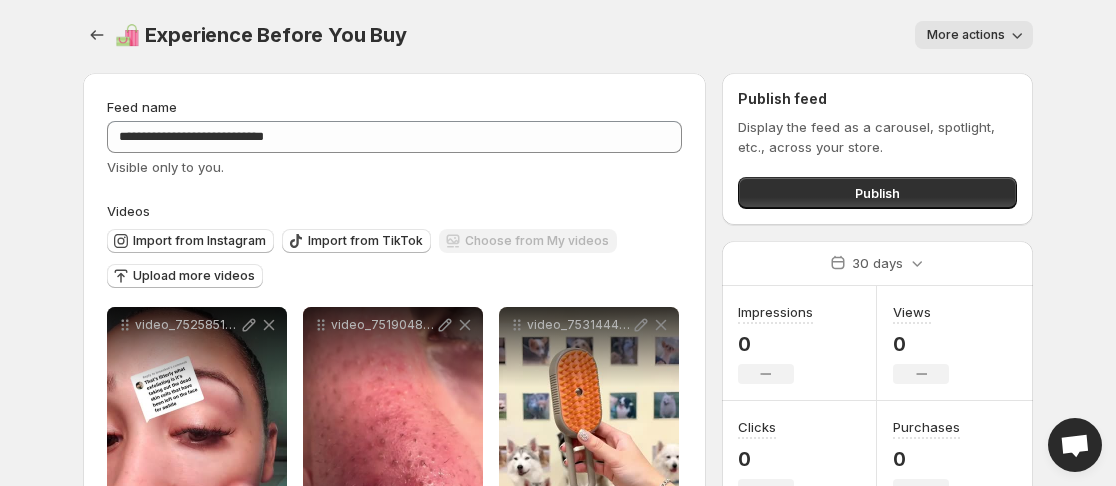 scroll, scrollTop: 0, scrollLeft: 0, axis: both 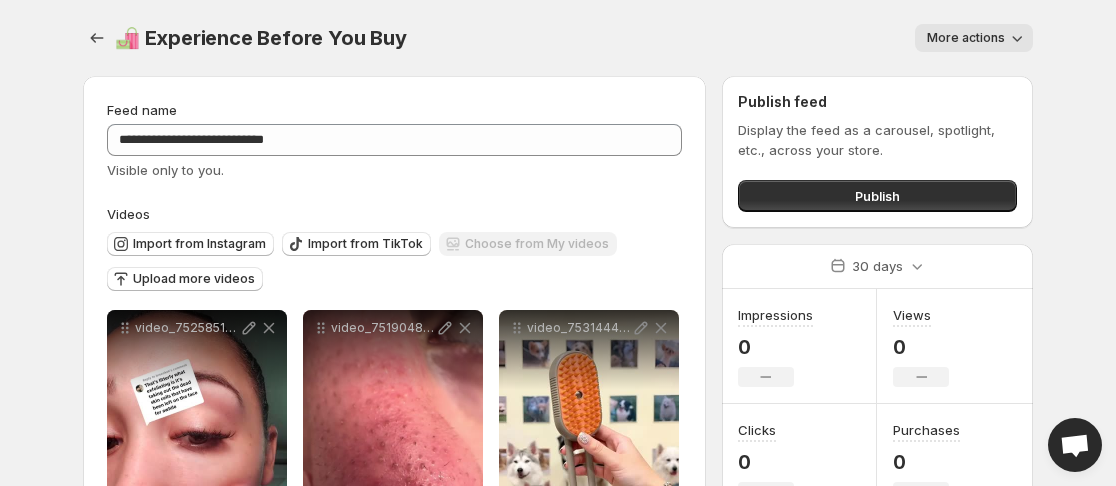 click on "More actions" at bounding box center (974, 38) 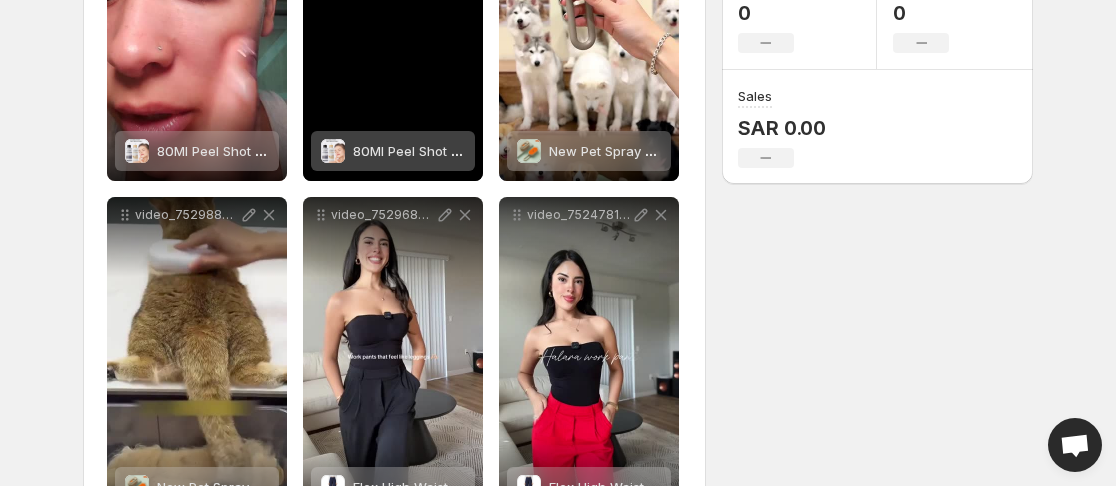 scroll, scrollTop: 528, scrollLeft: 0, axis: vertical 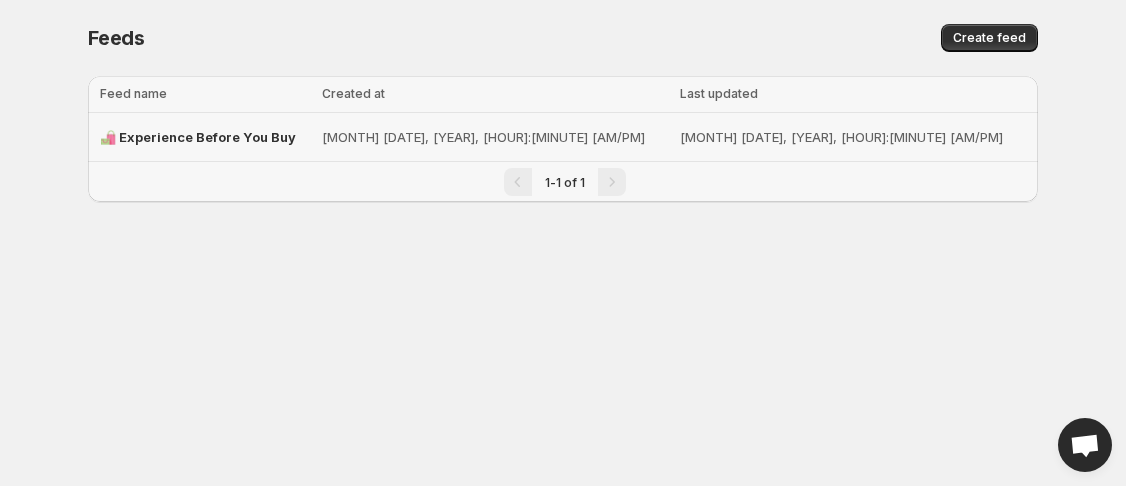click on "🛍️ Experience Before You Buy" at bounding box center [205, 137] 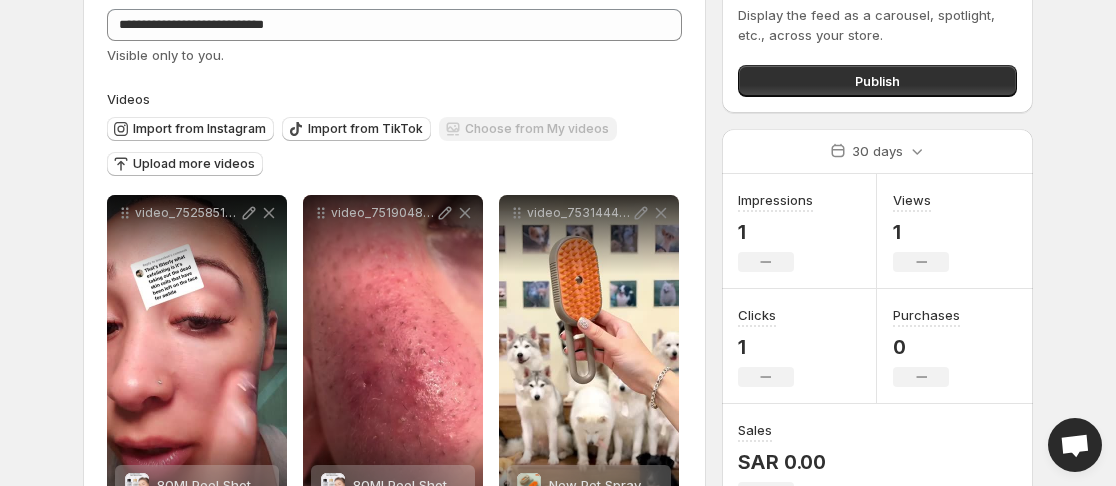 scroll, scrollTop: 0, scrollLeft: 0, axis: both 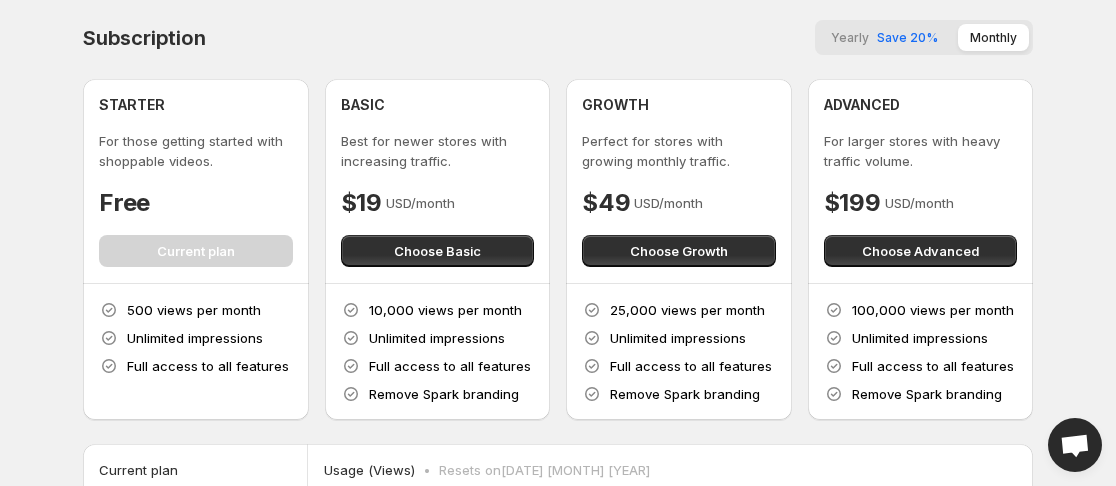 click on "Yearly" at bounding box center [850, 37] 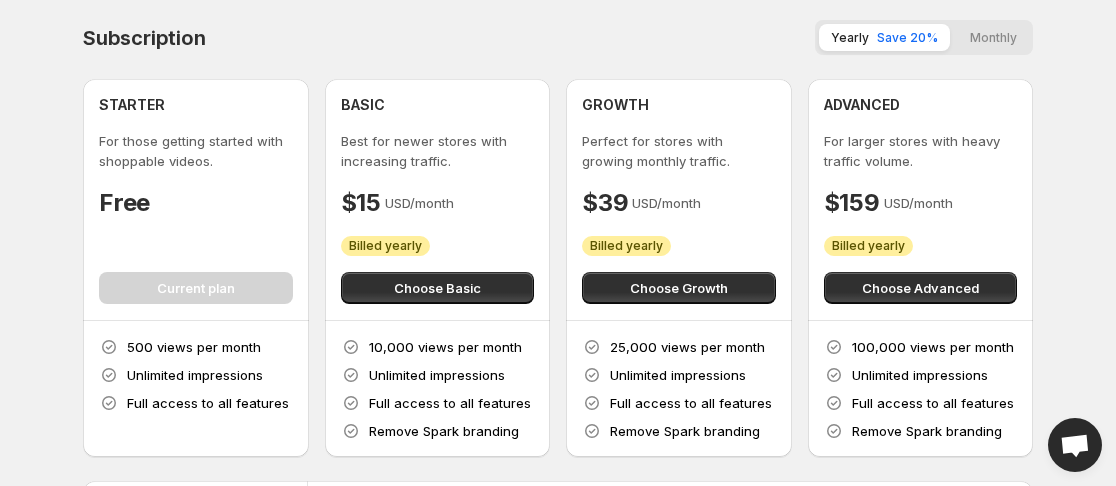click on "Monthly" at bounding box center (993, 37) 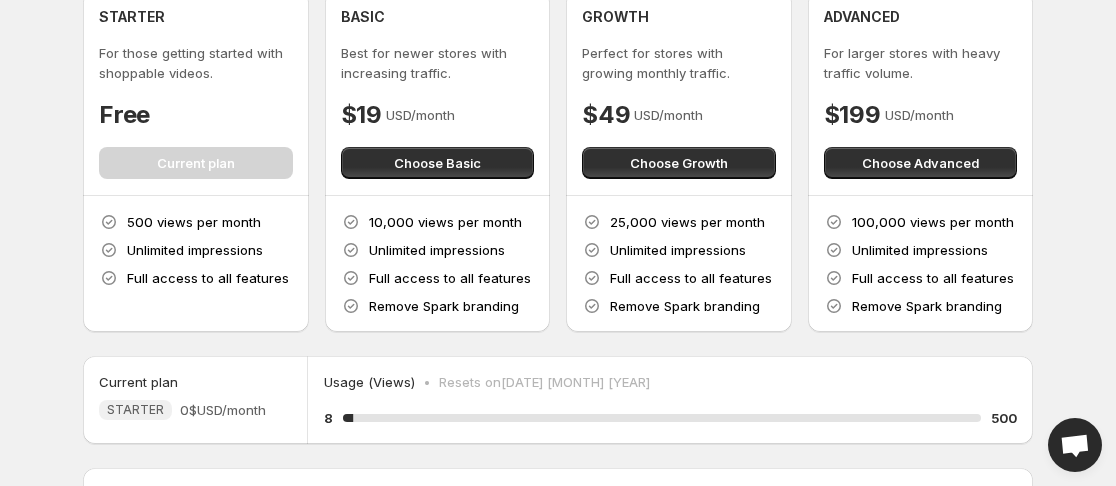 scroll, scrollTop: 100, scrollLeft: 0, axis: vertical 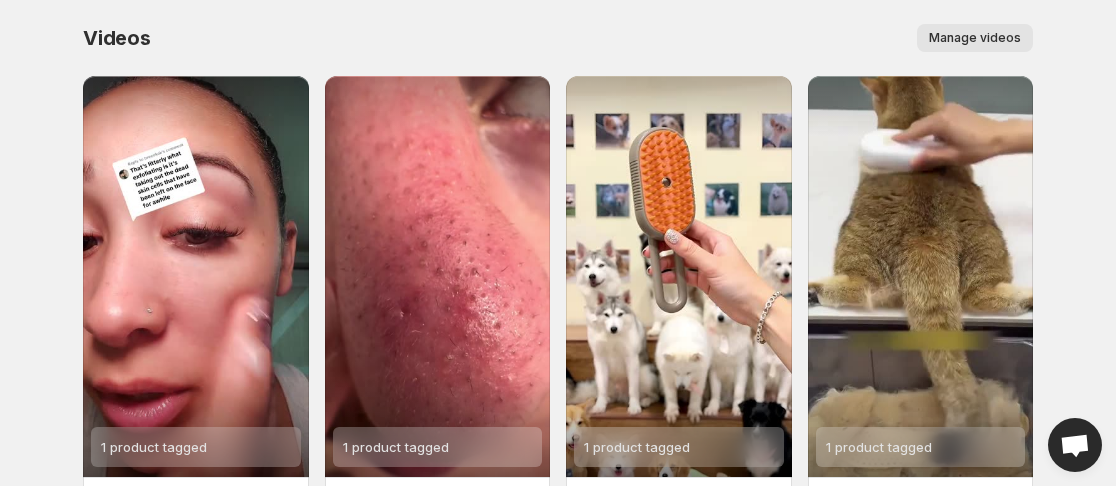 click on "Manage videos" at bounding box center (975, 38) 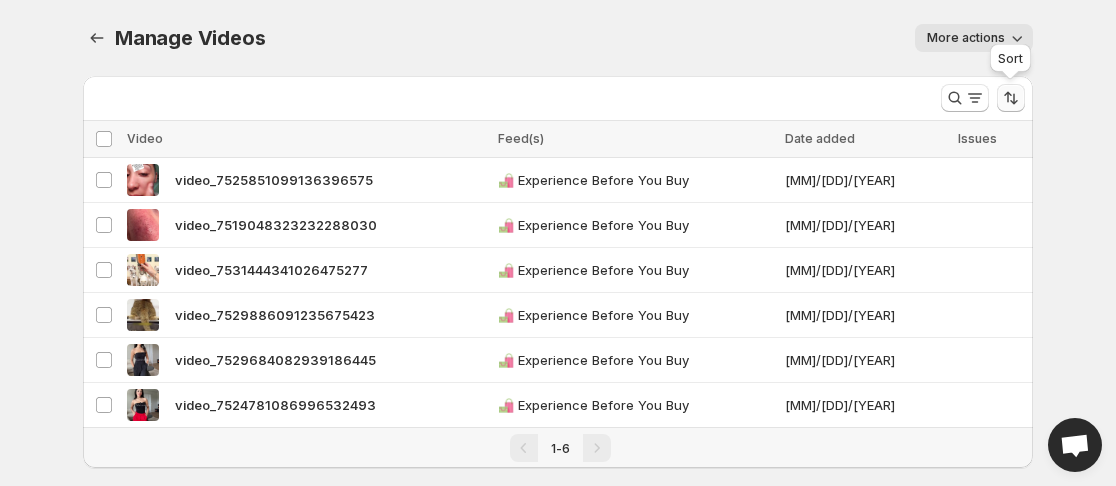 click 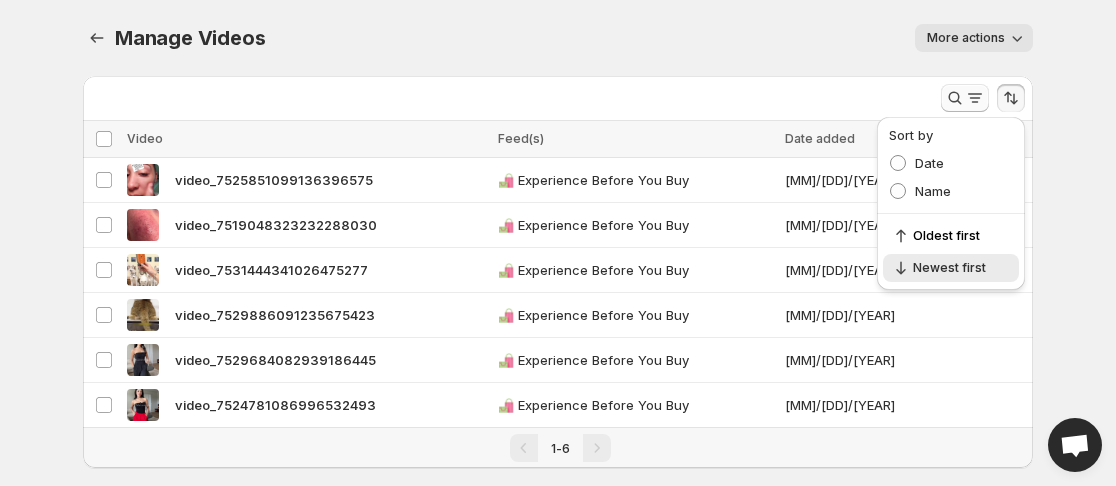 click 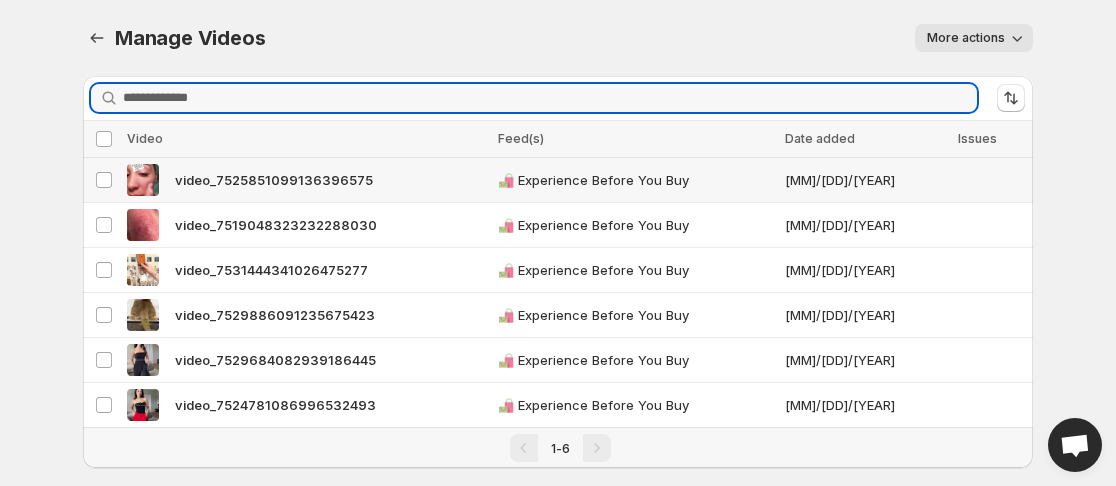 click on "video_7525851099136396575" at bounding box center [274, 180] 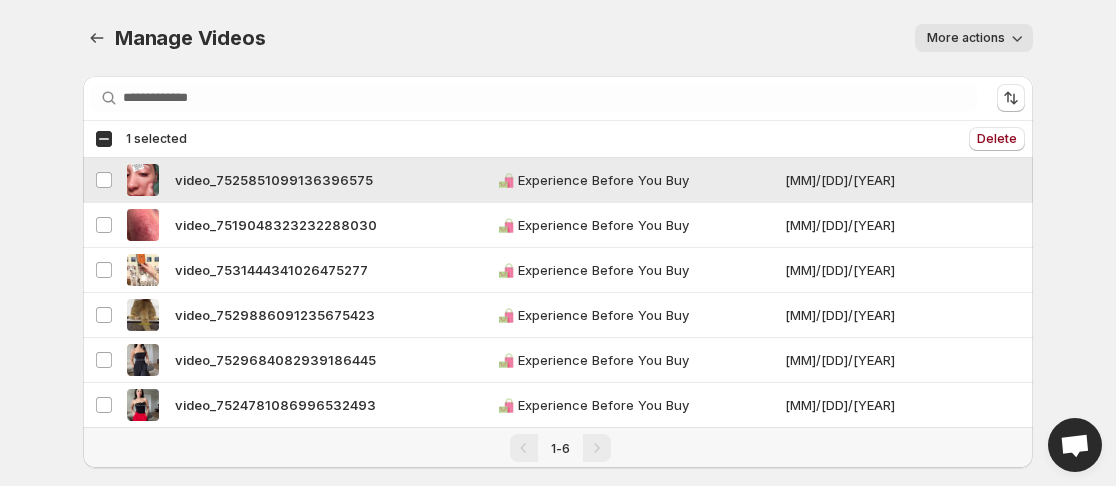 click on "video_7525851099136396575" at bounding box center (274, 180) 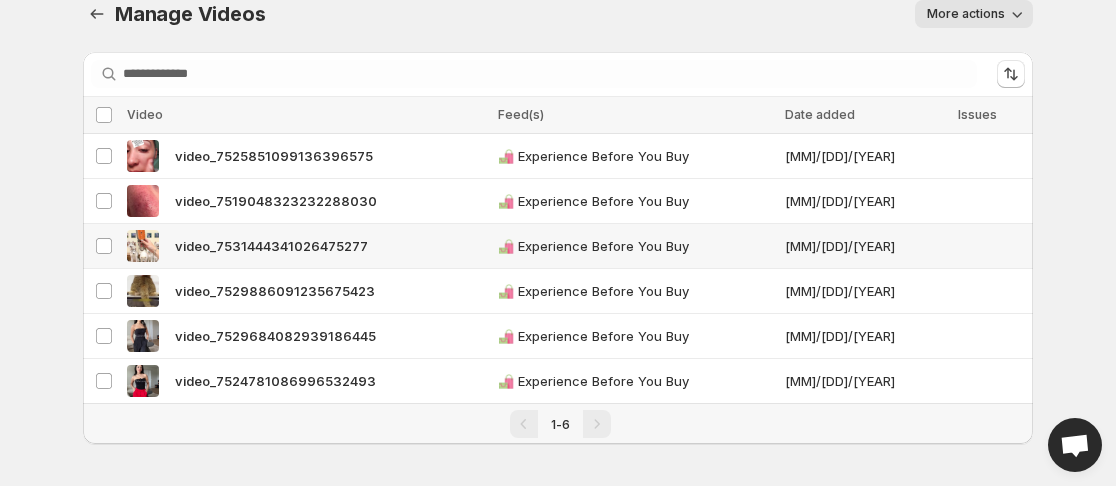 scroll, scrollTop: 30, scrollLeft: 0, axis: vertical 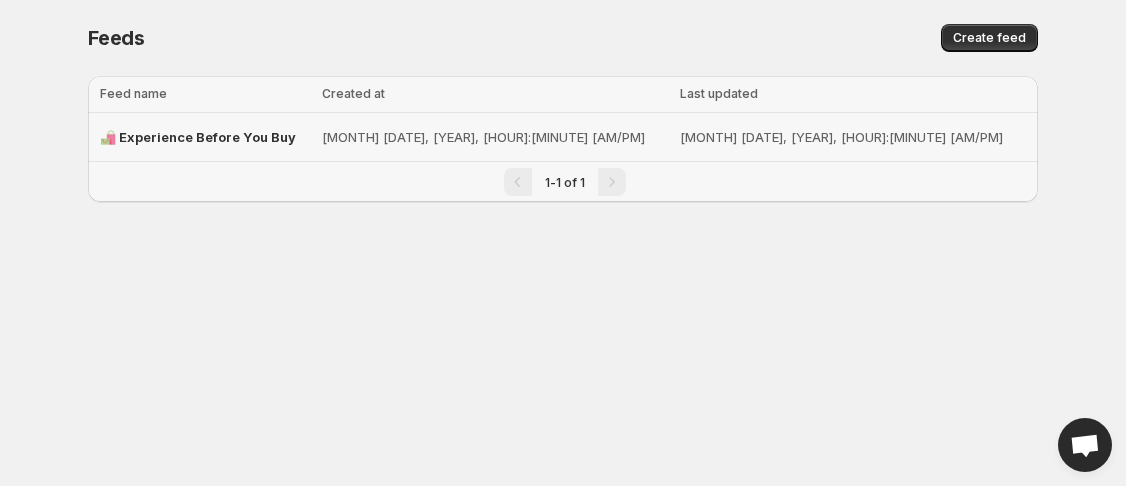 click on "Aug 2, 2025, 9:18 AM" at bounding box center (495, 137) 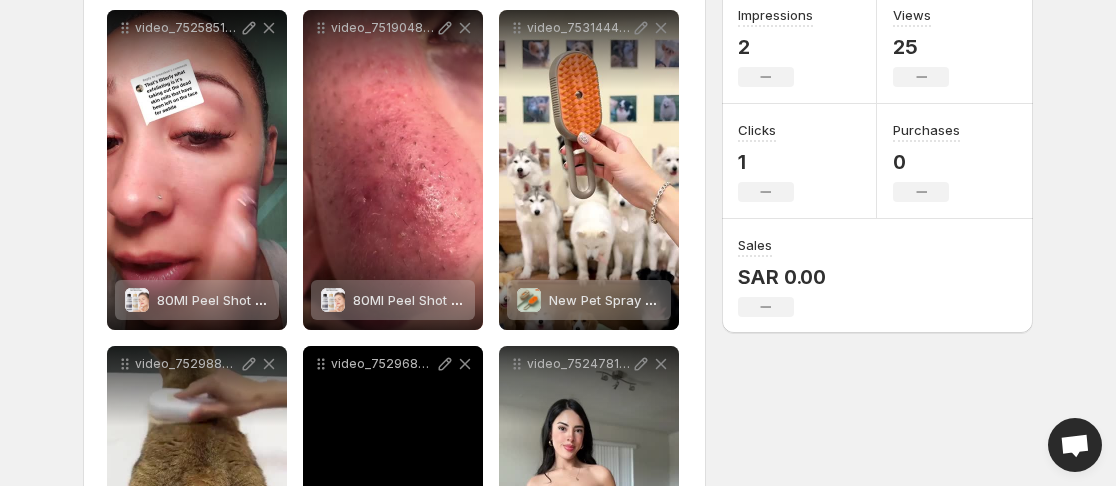scroll, scrollTop: 500, scrollLeft: 0, axis: vertical 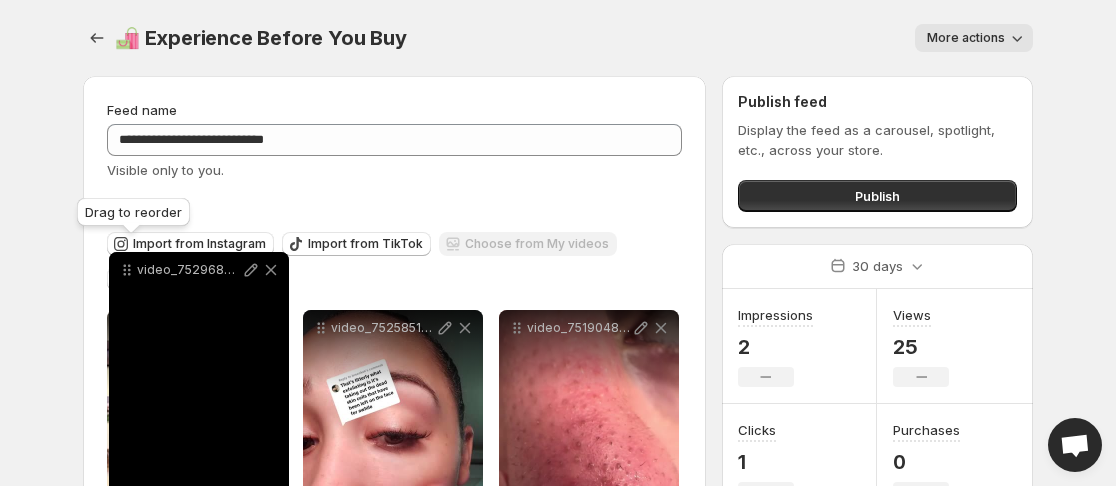 drag, startPoint x: 325, startPoint y: 168, endPoint x: 131, endPoint y: 274, distance: 221.07013 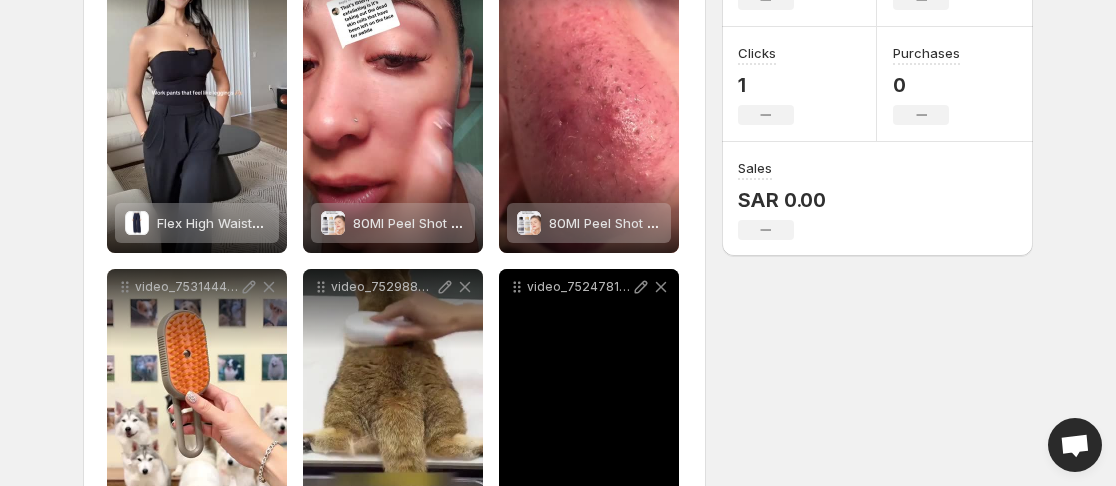 scroll, scrollTop: 328, scrollLeft: 0, axis: vertical 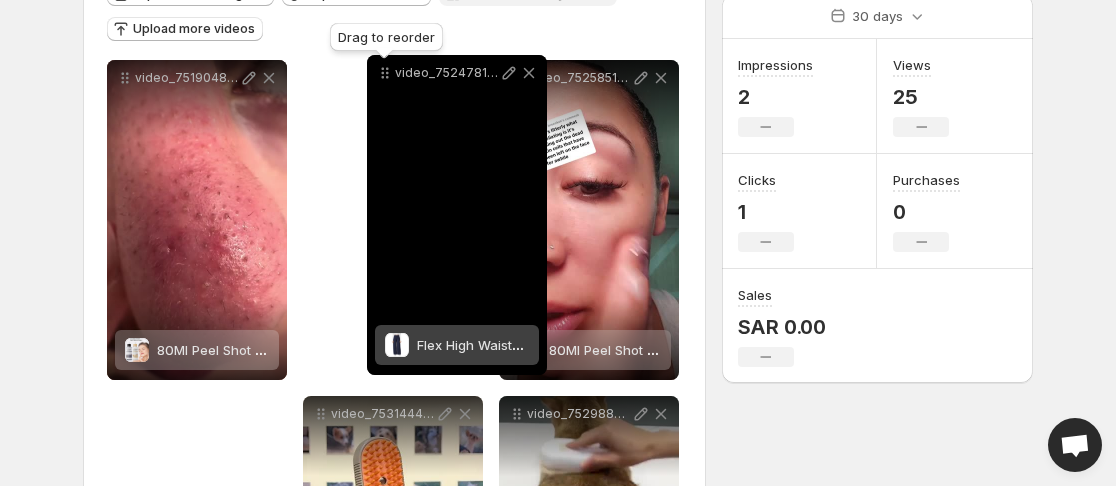 drag, startPoint x: 521, startPoint y: 341, endPoint x: 389, endPoint y: 69, distance: 302.33755 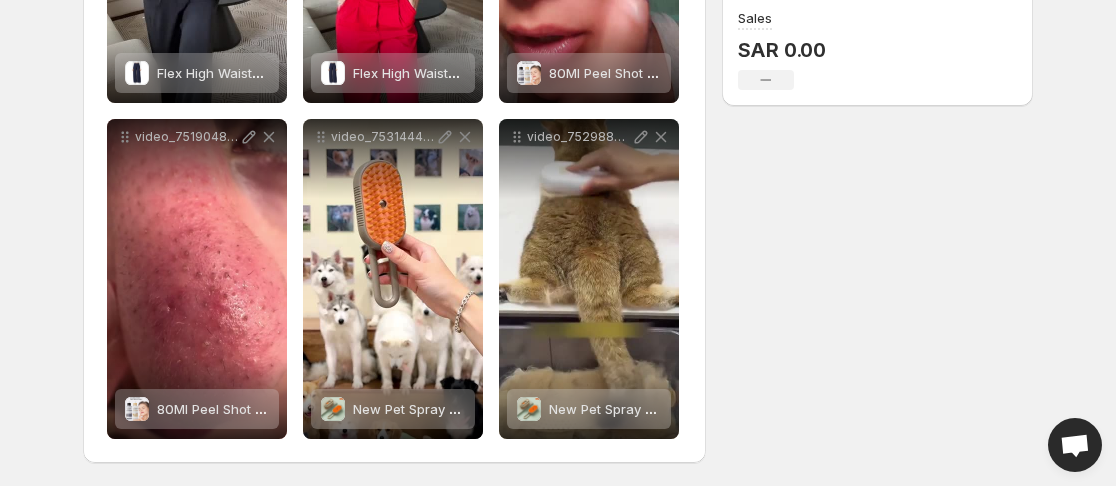 scroll, scrollTop: 528, scrollLeft: 0, axis: vertical 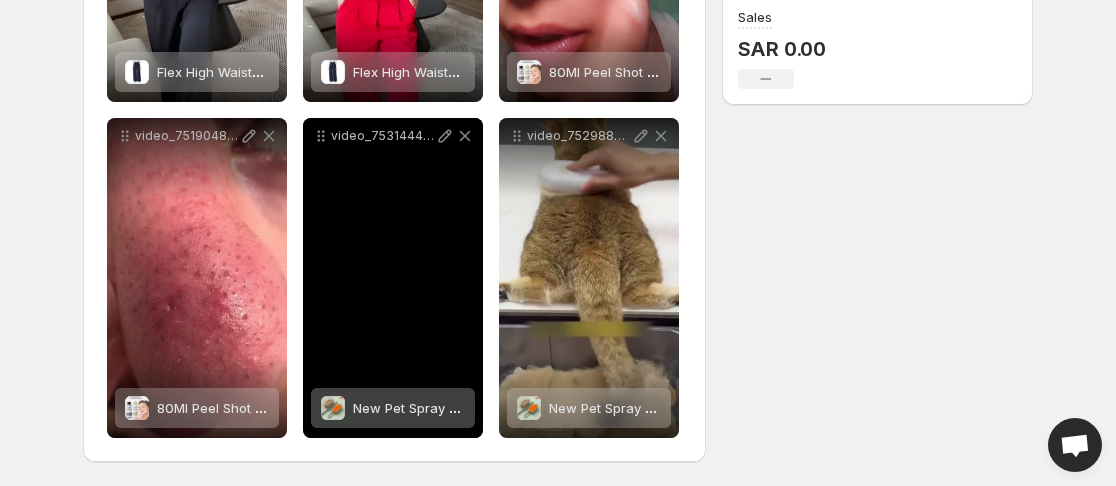 click 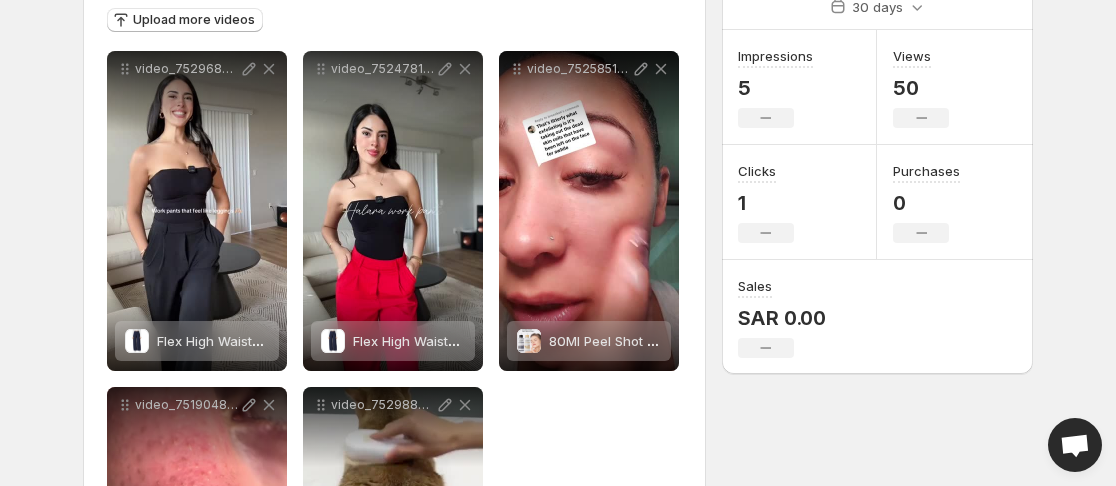 scroll, scrollTop: 228, scrollLeft: 0, axis: vertical 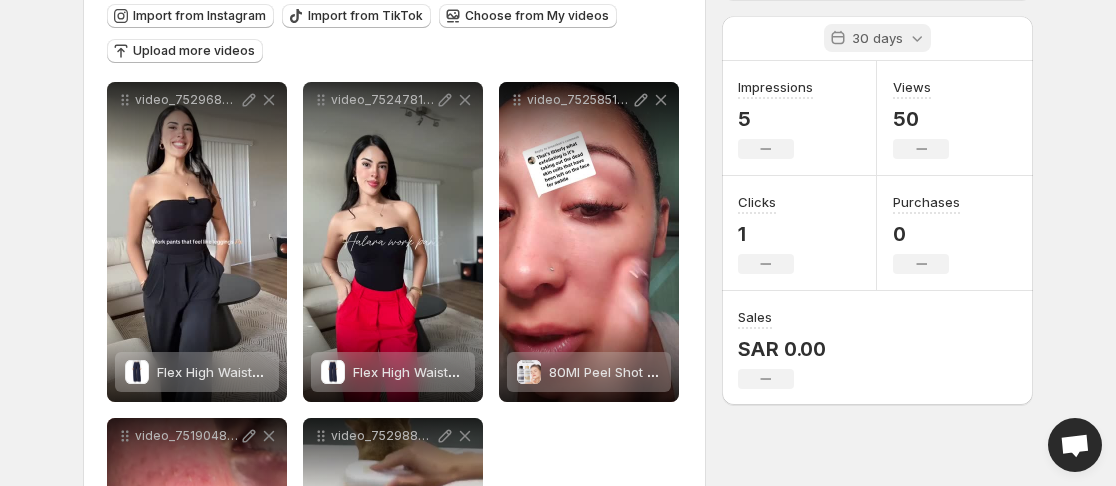 click on "30 days" at bounding box center [877, 38] 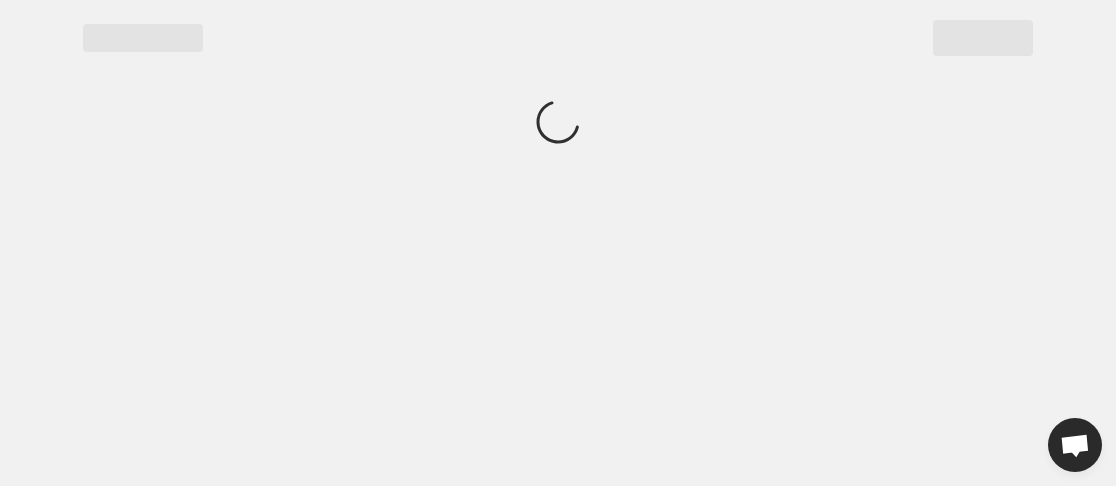 scroll, scrollTop: 0, scrollLeft: 0, axis: both 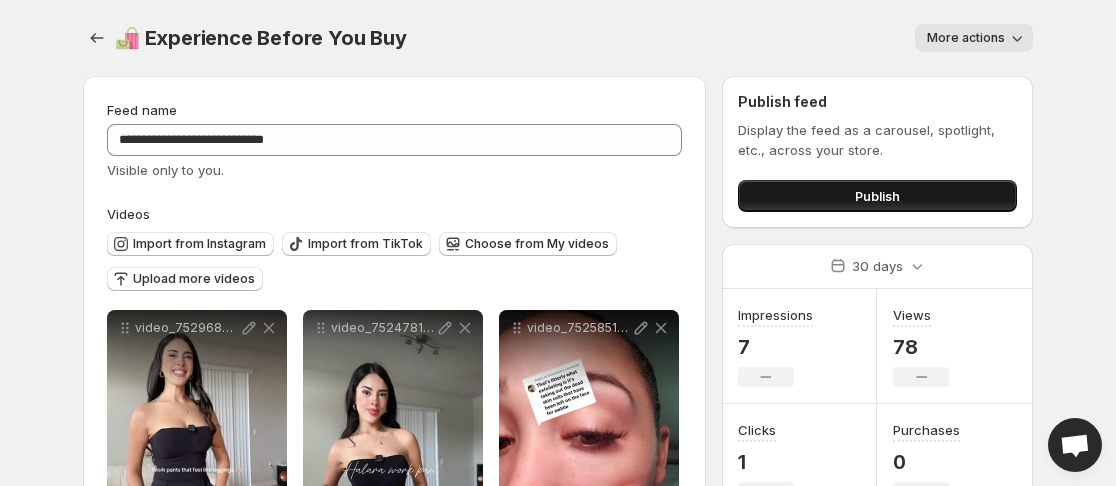 click on "Publish" at bounding box center [877, 196] 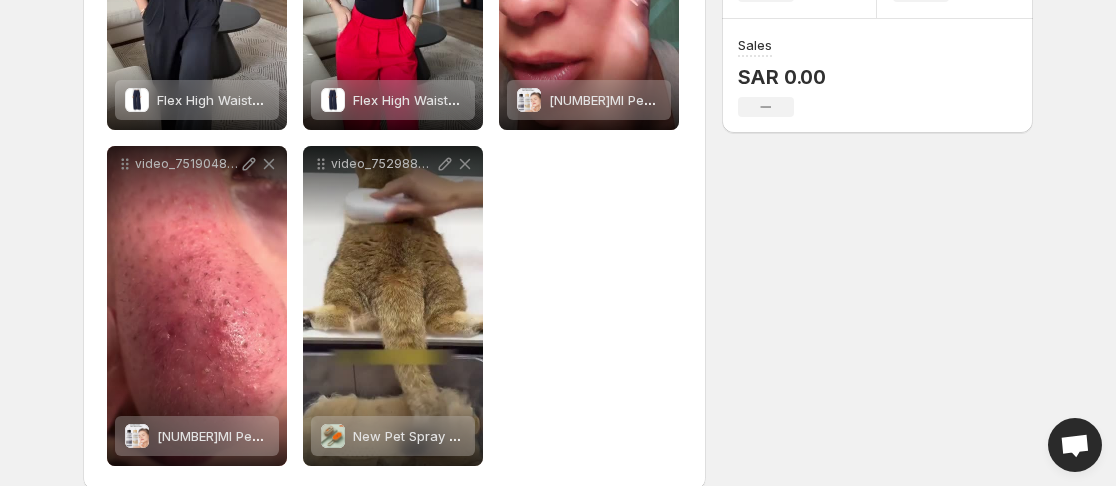 scroll, scrollTop: 0, scrollLeft: 0, axis: both 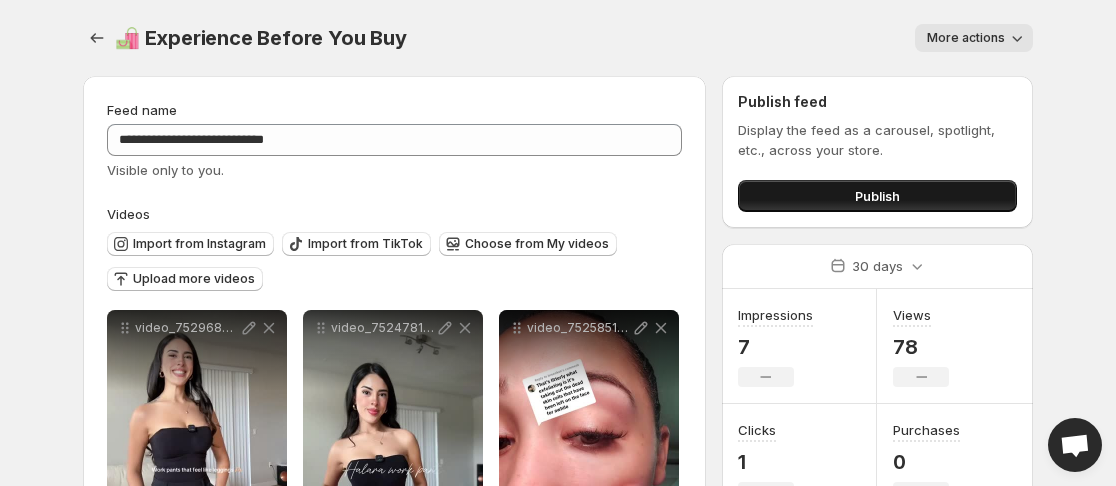 click on "Publish" at bounding box center [877, 196] 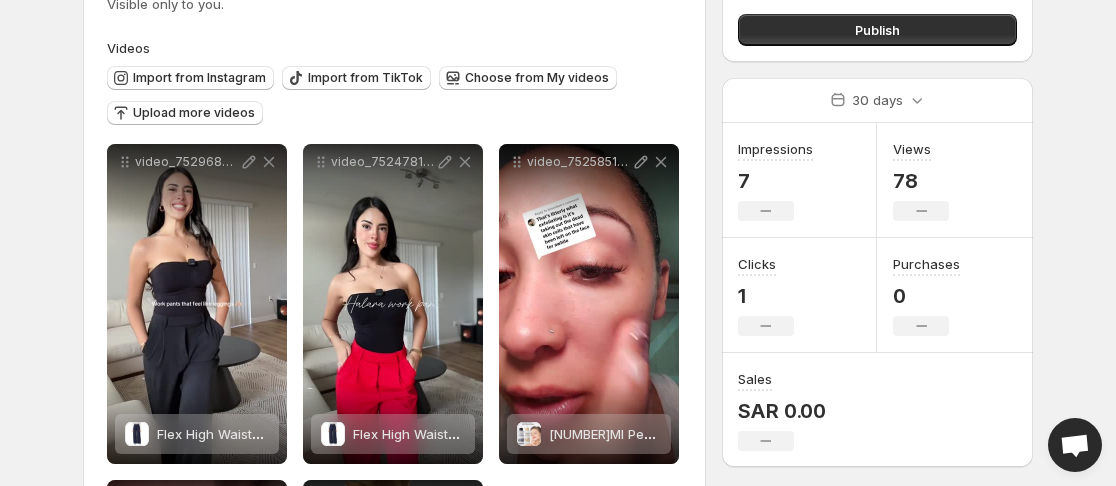 scroll, scrollTop: 128, scrollLeft: 0, axis: vertical 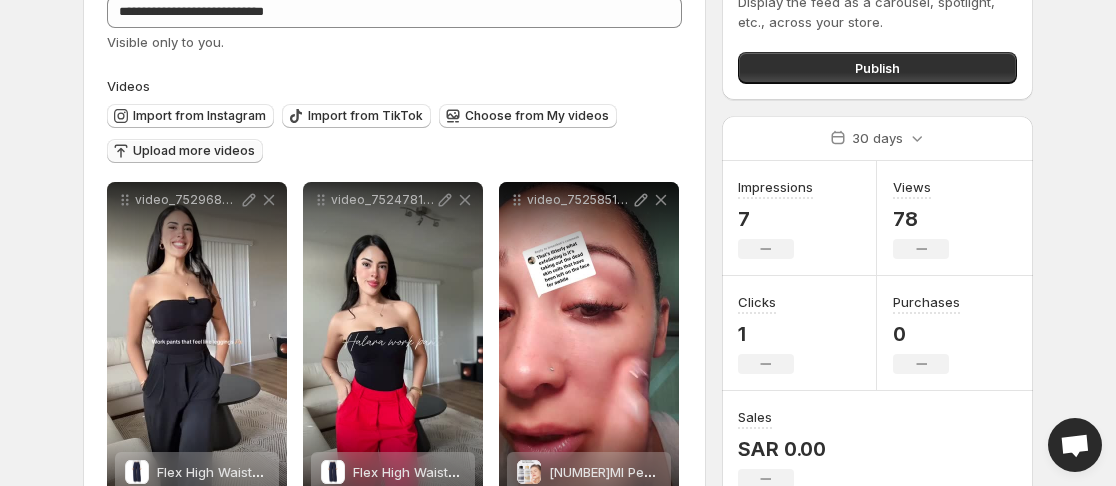 click on "Upload more videos" at bounding box center (185, 151) 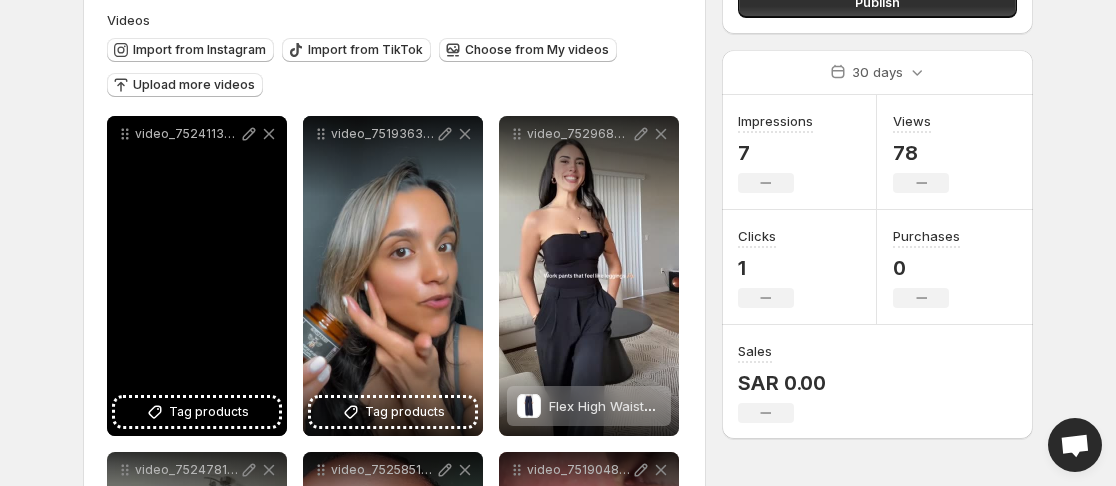 scroll, scrollTop: 228, scrollLeft: 0, axis: vertical 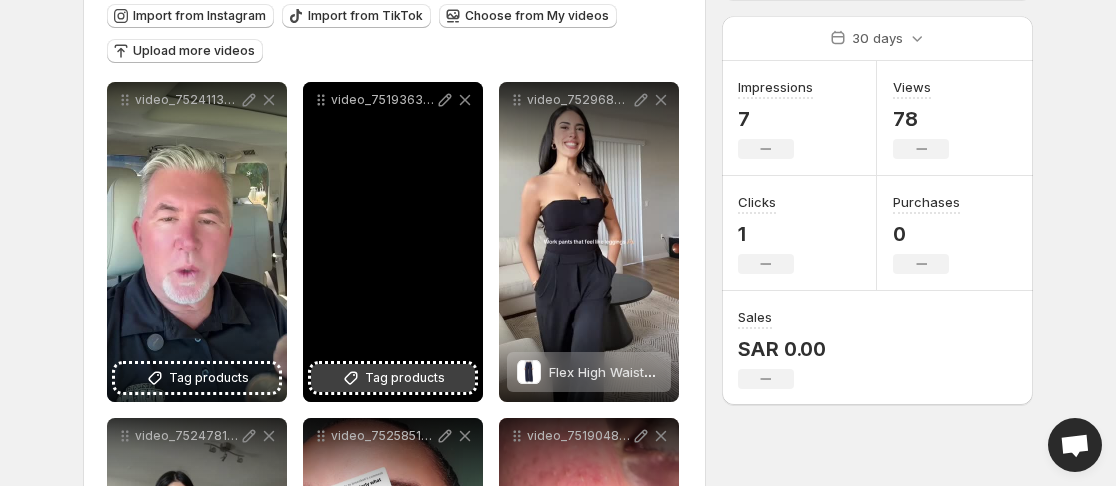 click on "Tag products" at bounding box center (405, 378) 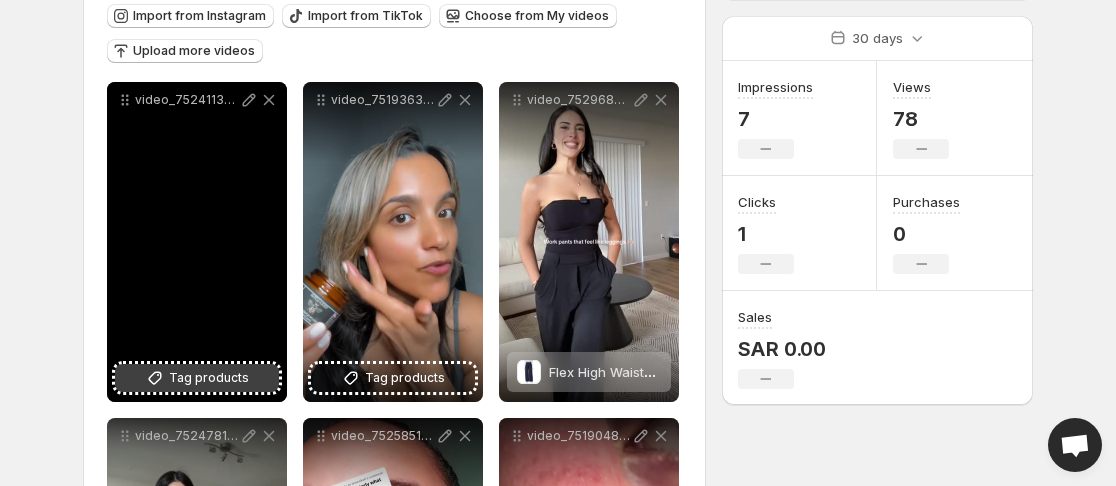 click on "Tag products" at bounding box center (209, 378) 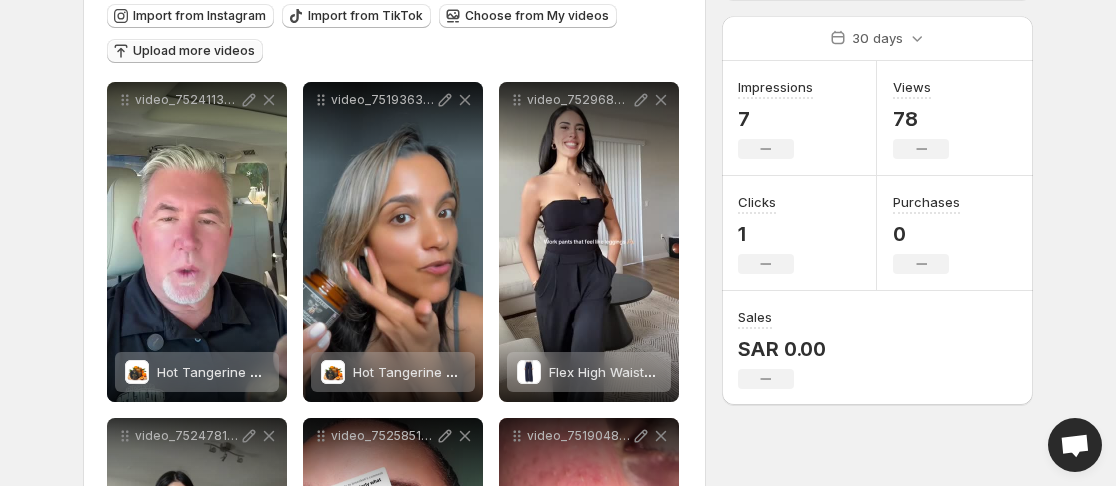 click on "Upload more videos" at bounding box center (194, 51) 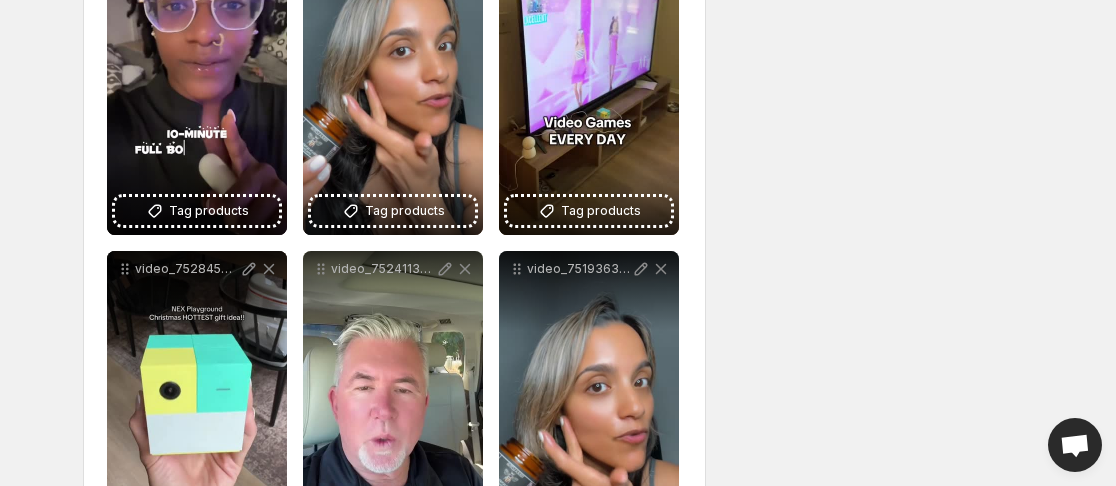 scroll, scrollTop: 628, scrollLeft: 0, axis: vertical 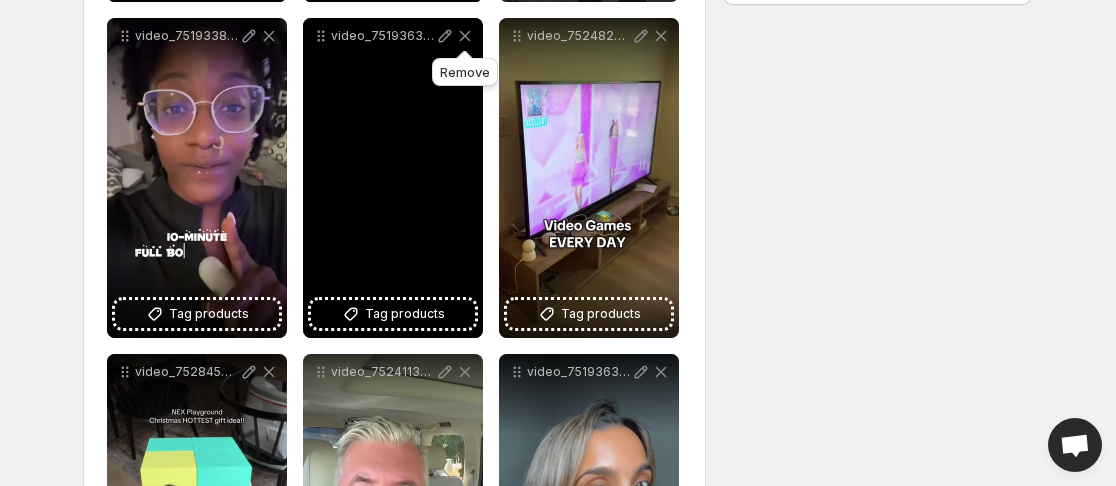 click 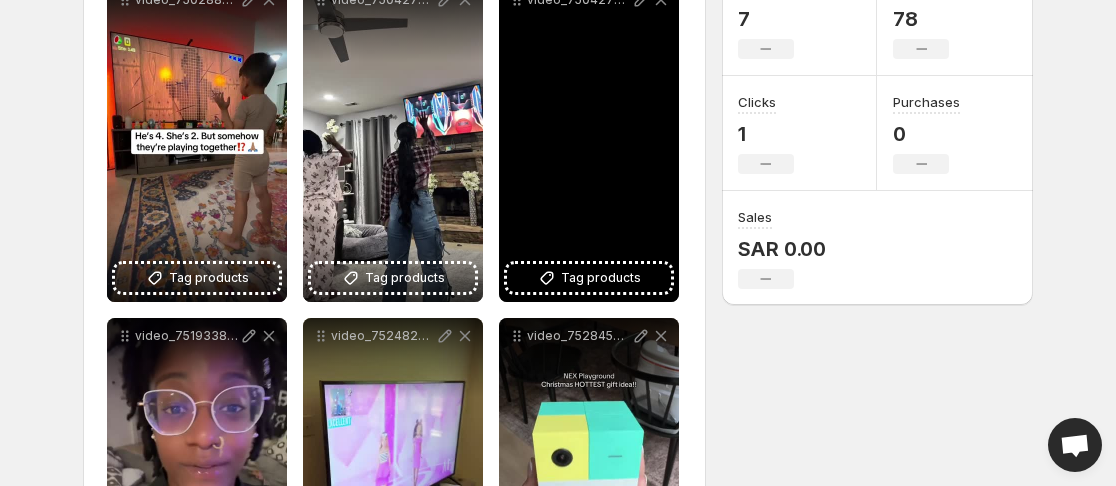 scroll, scrollTop: 228, scrollLeft: 0, axis: vertical 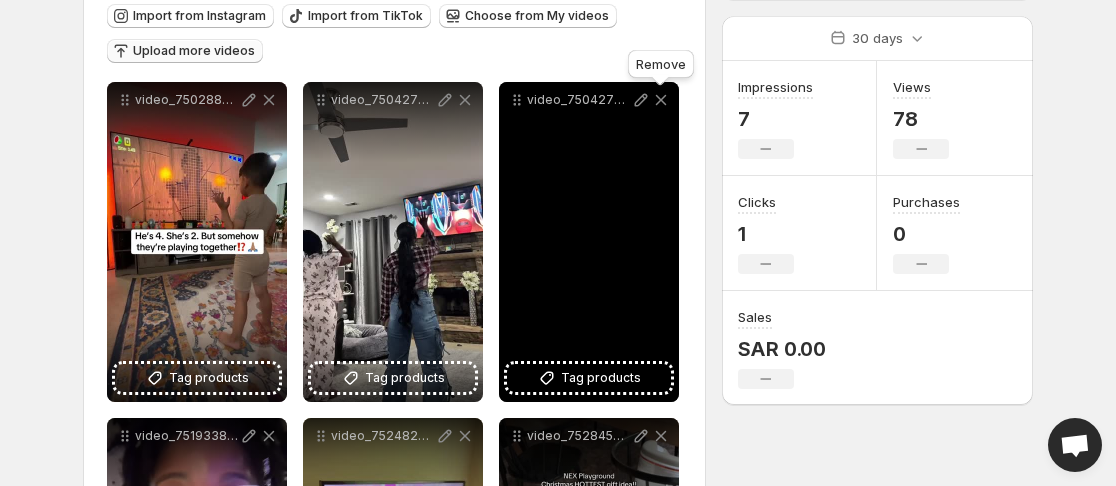 click 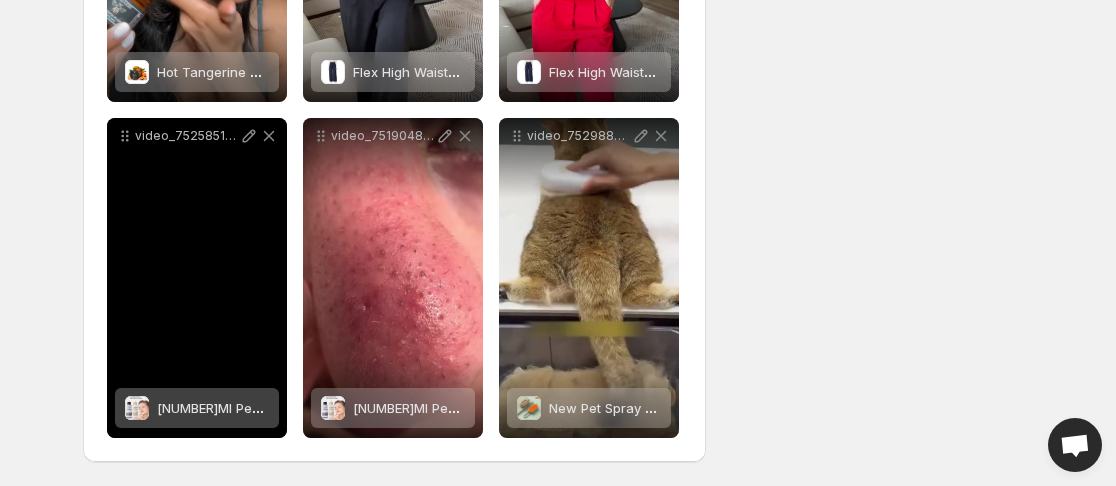 scroll, scrollTop: 1100, scrollLeft: 0, axis: vertical 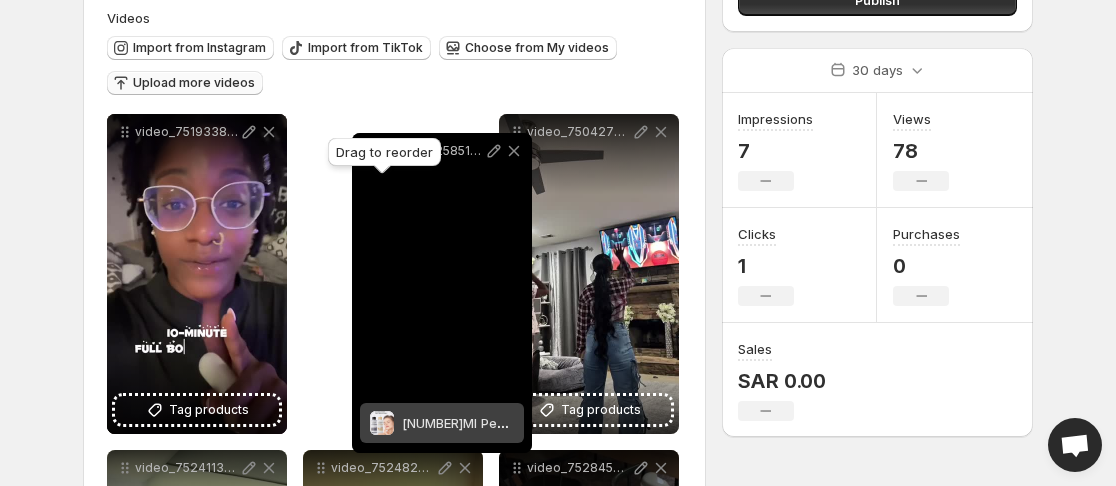 drag, startPoint x: 122, startPoint y: 244, endPoint x: 367, endPoint y: 159, distance: 259.32605 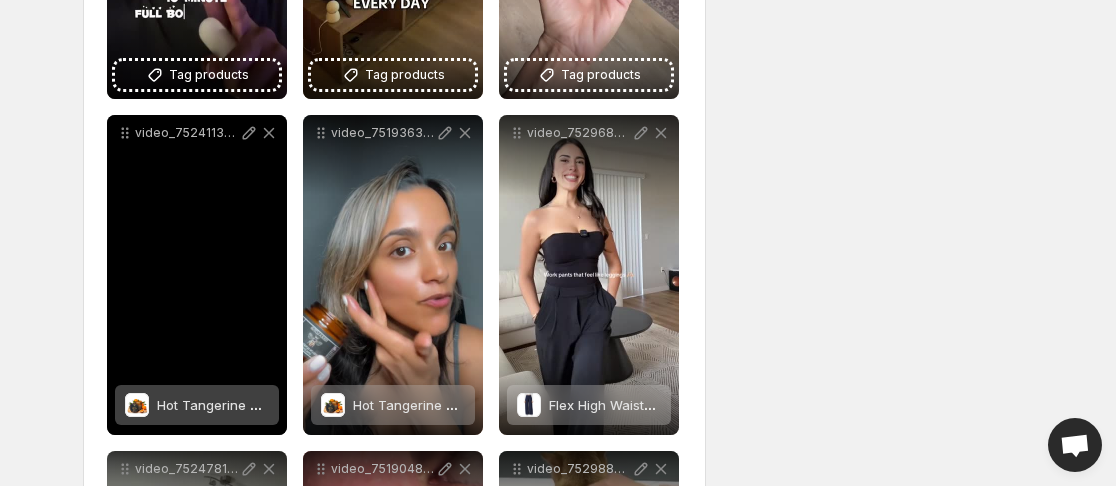 scroll, scrollTop: 896, scrollLeft: 0, axis: vertical 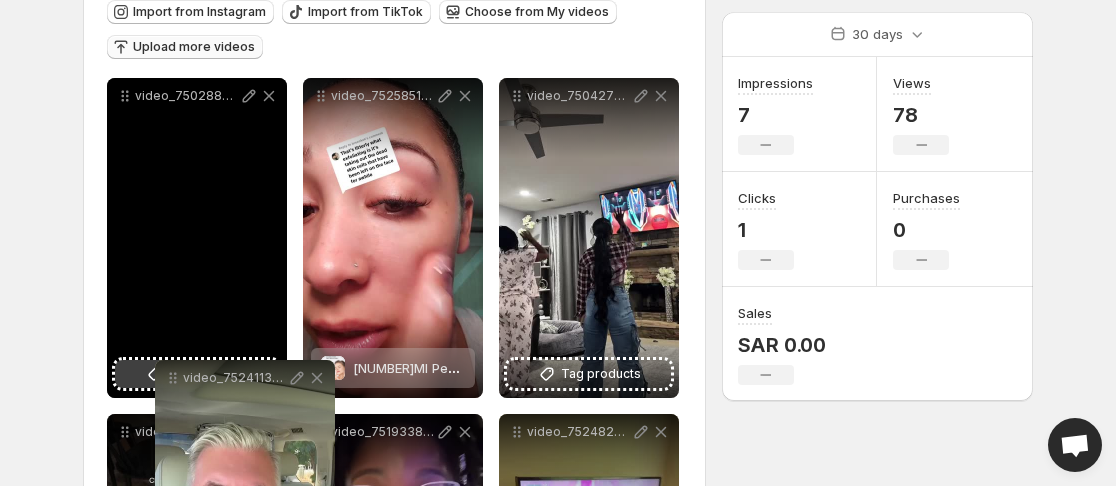 drag, startPoint x: 127, startPoint y: 103, endPoint x: 175, endPoint y: 377, distance: 278.1726 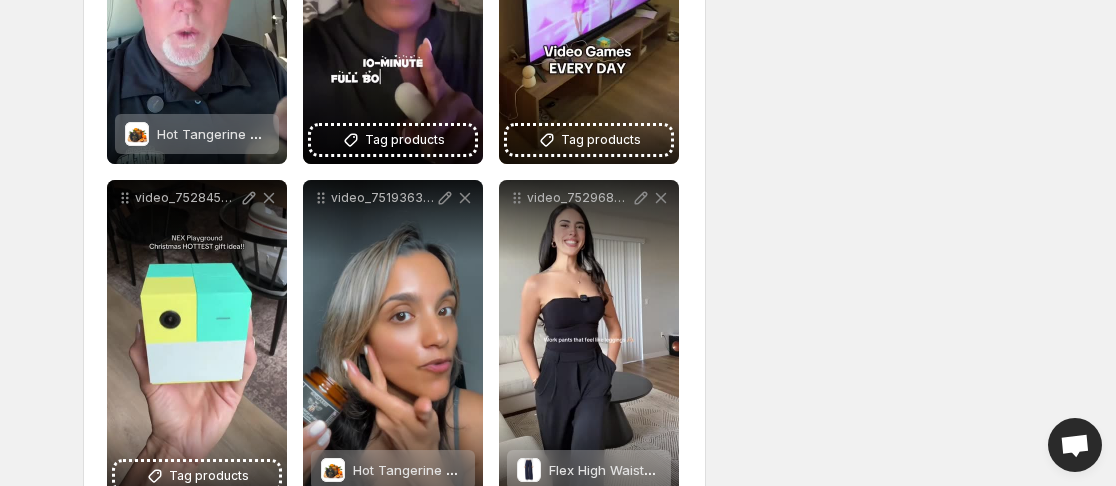 scroll, scrollTop: 800, scrollLeft: 0, axis: vertical 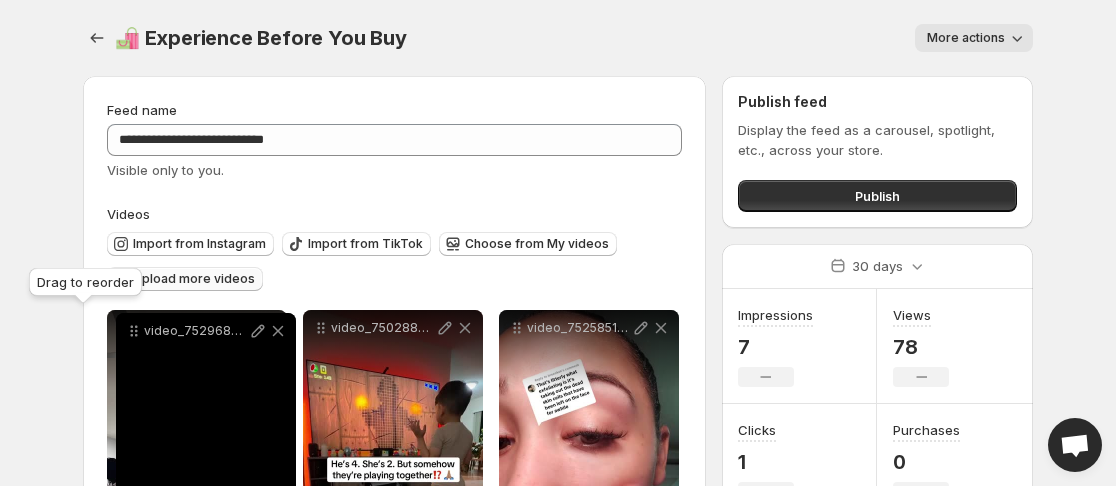 drag, startPoint x: 516, startPoint y: 202, endPoint x: 133, endPoint y: 333, distance: 404.7839 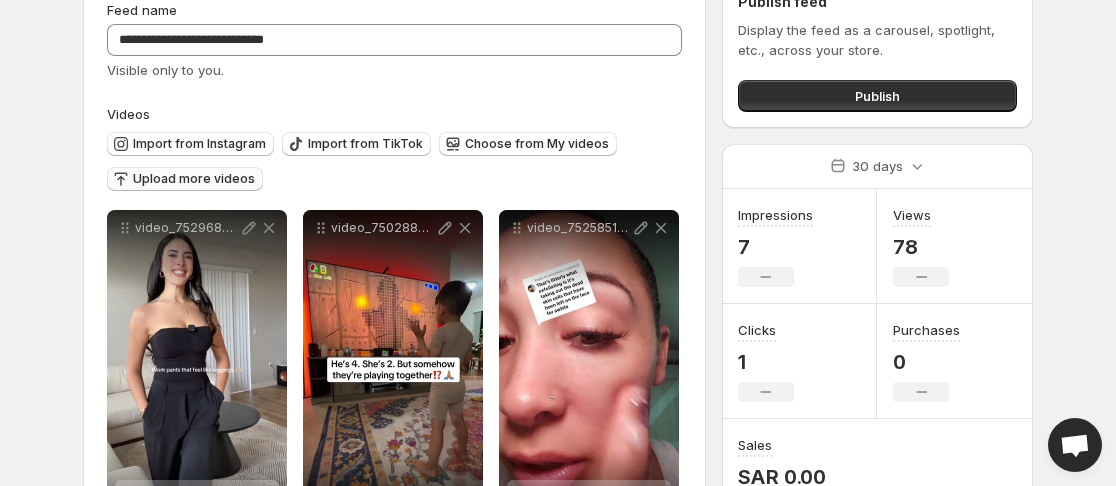 scroll, scrollTop: 0, scrollLeft: 0, axis: both 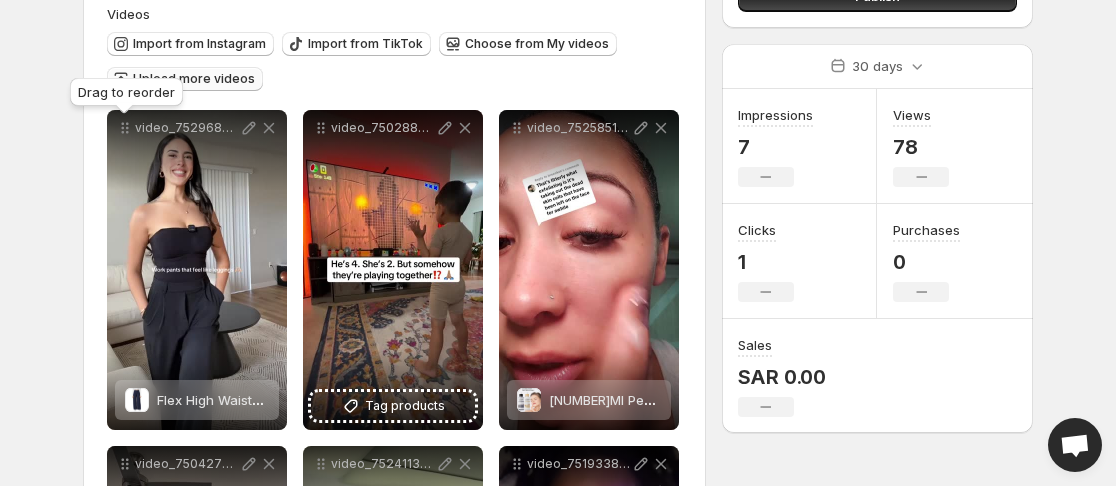 click on "Upload more videos" at bounding box center (194, 79) 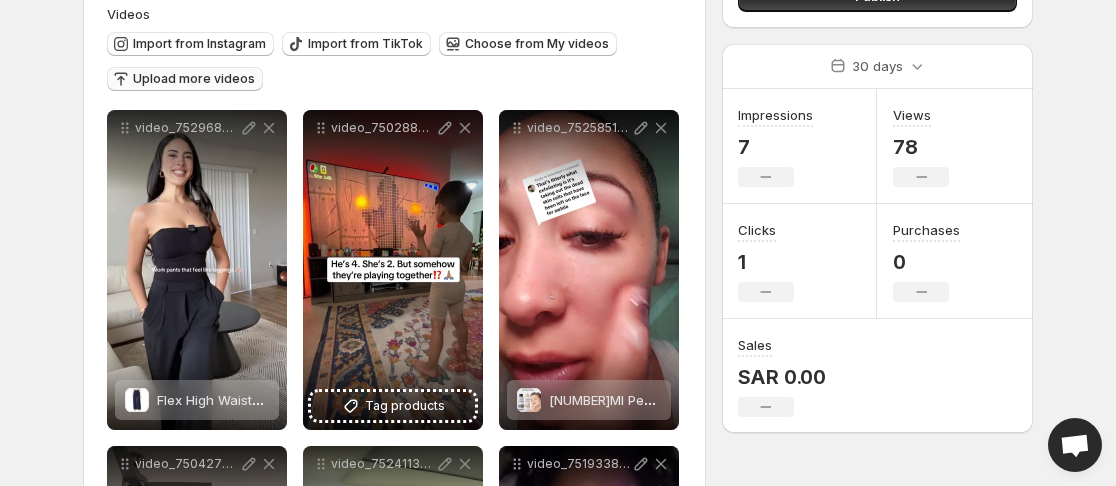 click on "Upload more videos" at bounding box center (194, 79) 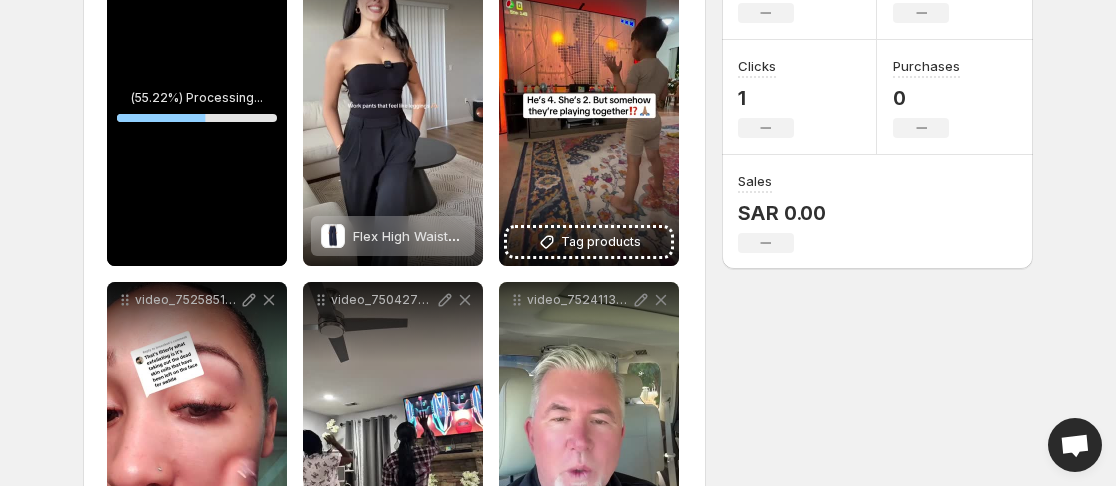 scroll, scrollTop: 400, scrollLeft: 0, axis: vertical 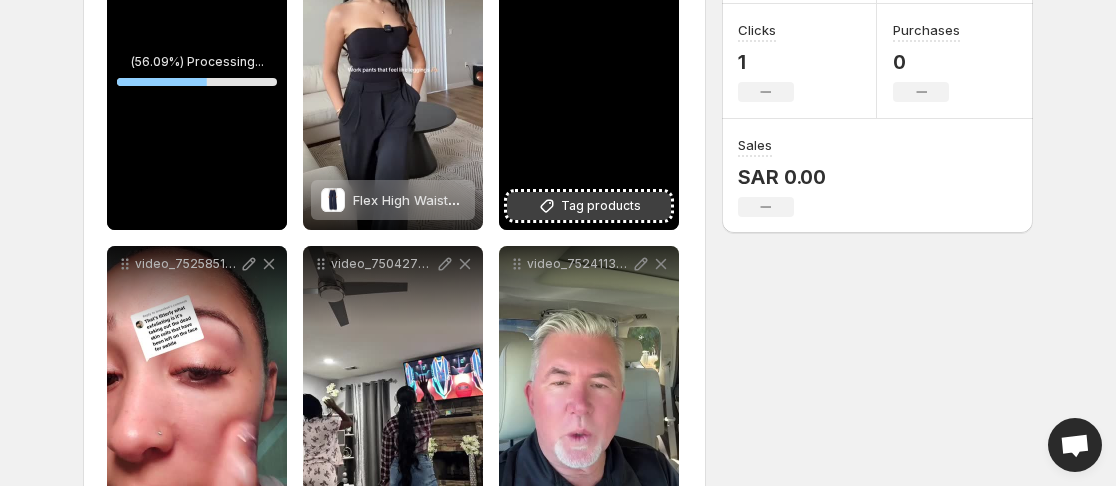 click on "Tag products" at bounding box center [589, 206] 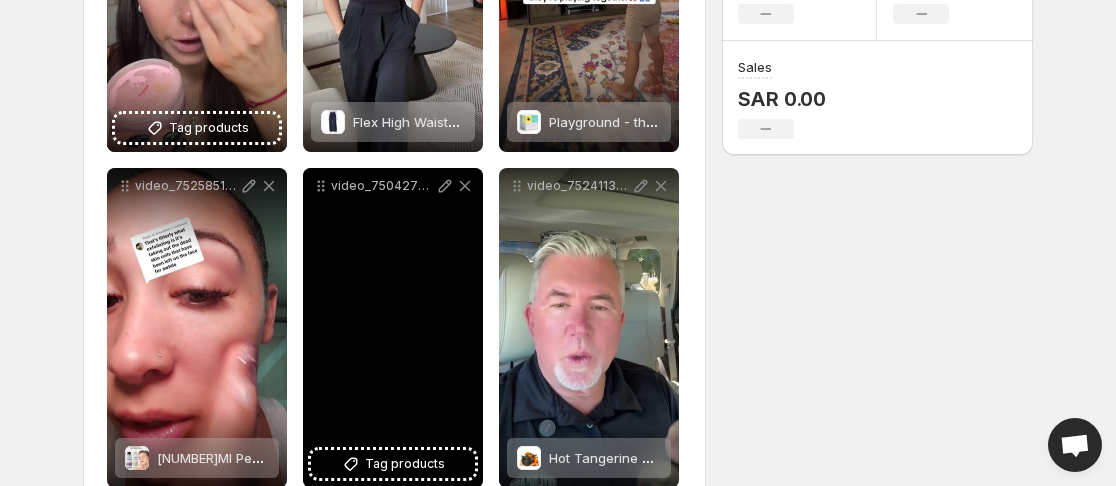 scroll, scrollTop: 600, scrollLeft: 0, axis: vertical 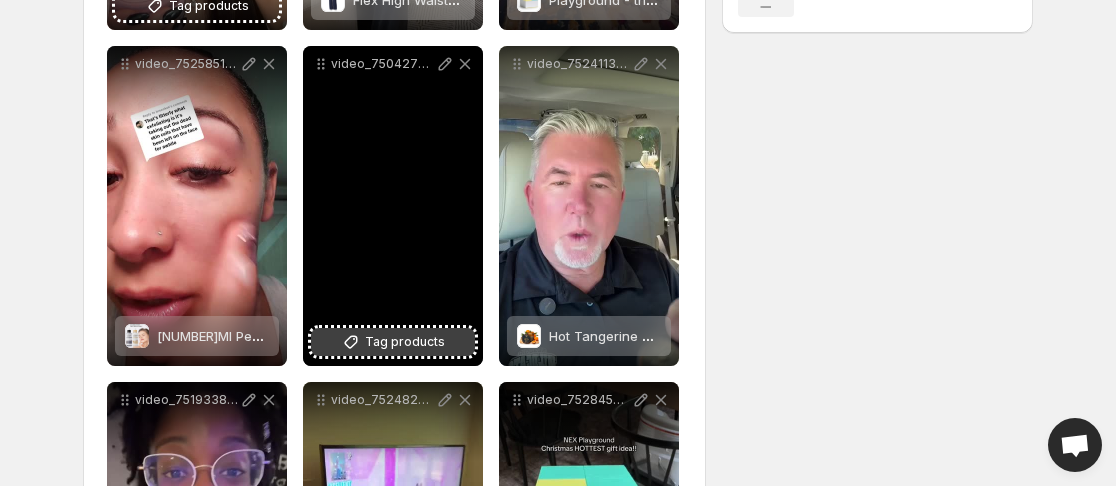 click on "Tag products" at bounding box center [405, 342] 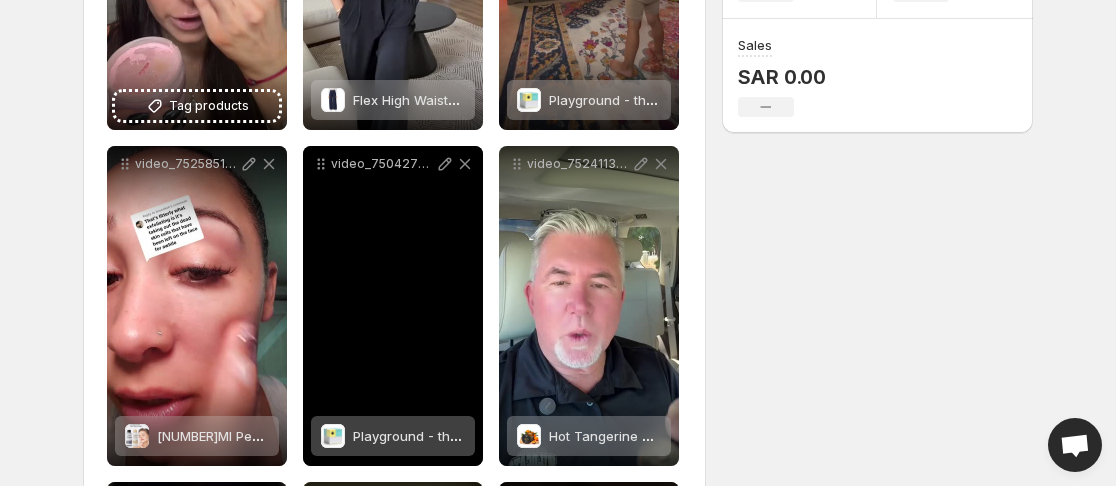 scroll, scrollTop: 200, scrollLeft: 0, axis: vertical 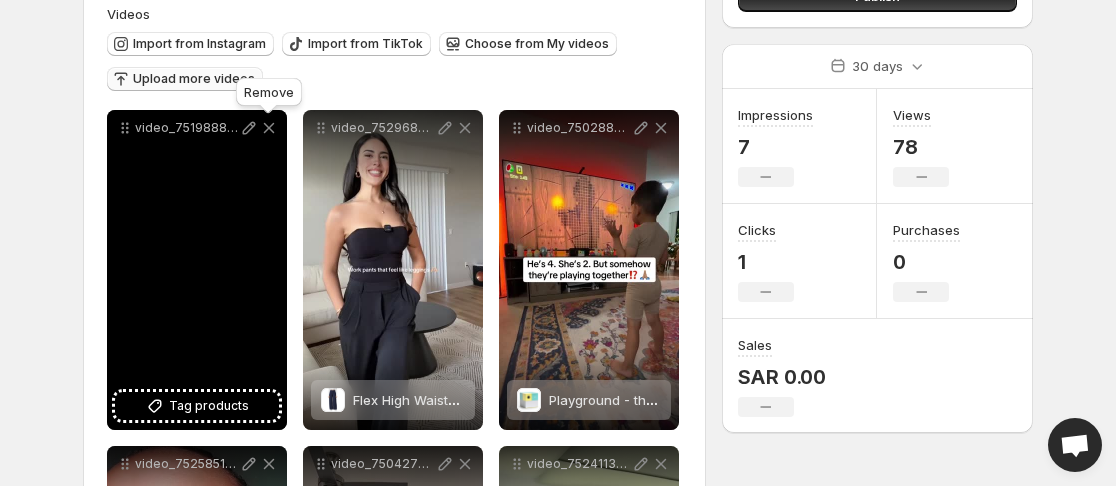 click 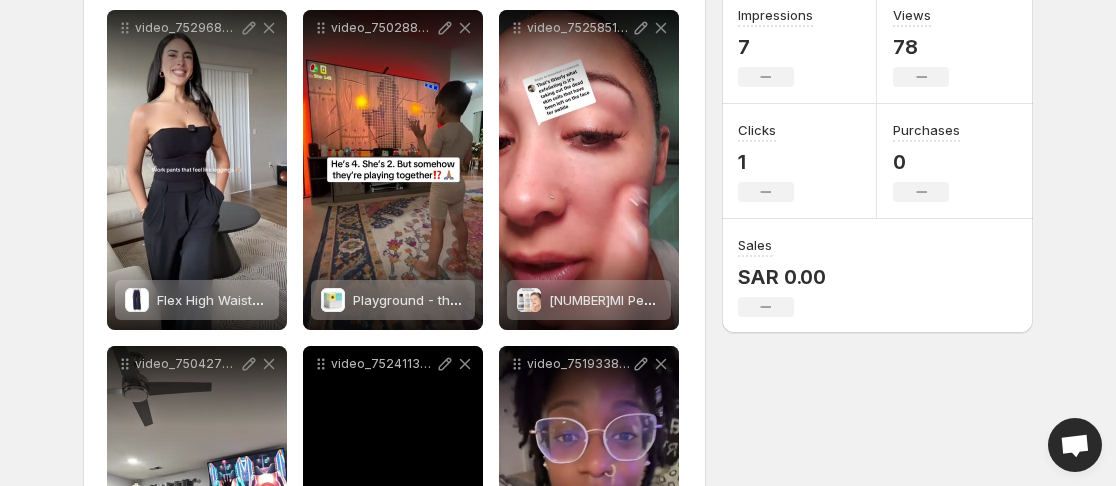 scroll, scrollTop: 600, scrollLeft: 0, axis: vertical 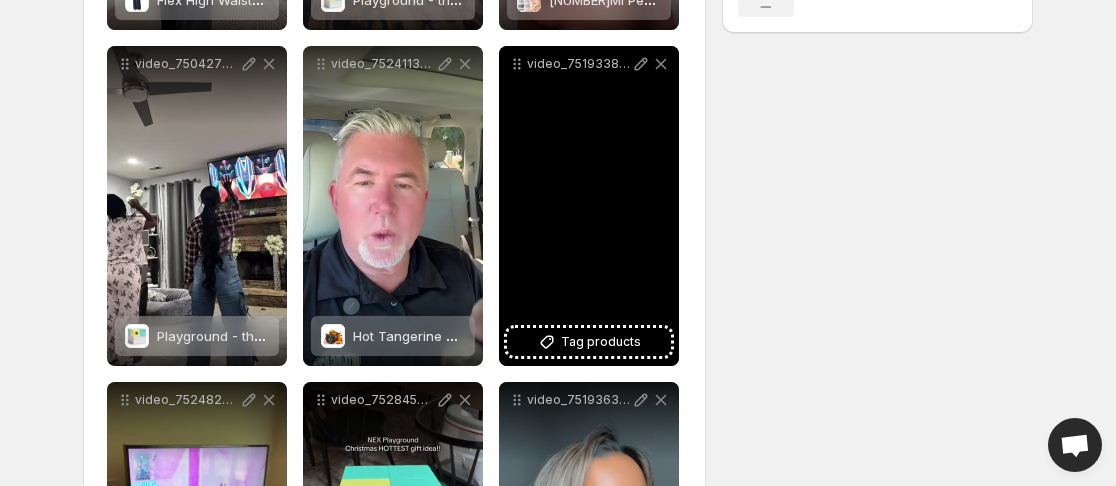 click on "video_7519338317394038046" at bounding box center (589, 206) 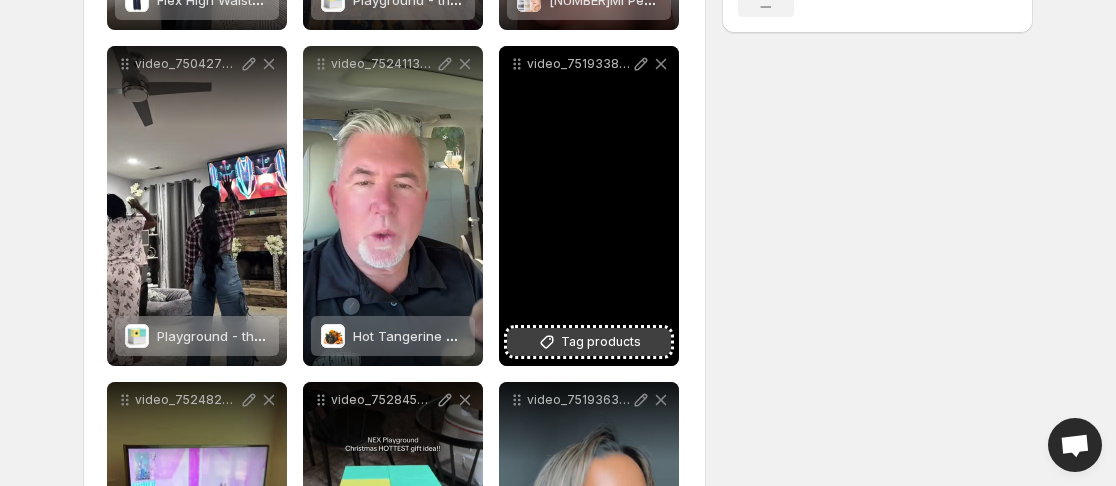 click on "Tag products" at bounding box center [601, 342] 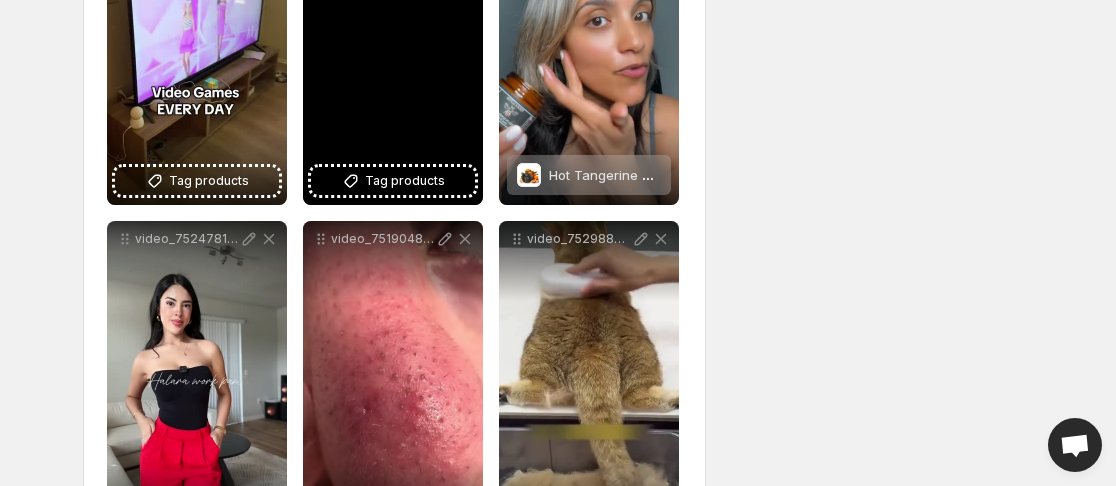 scroll, scrollTop: 1100, scrollLeft: 0, axis: vertical 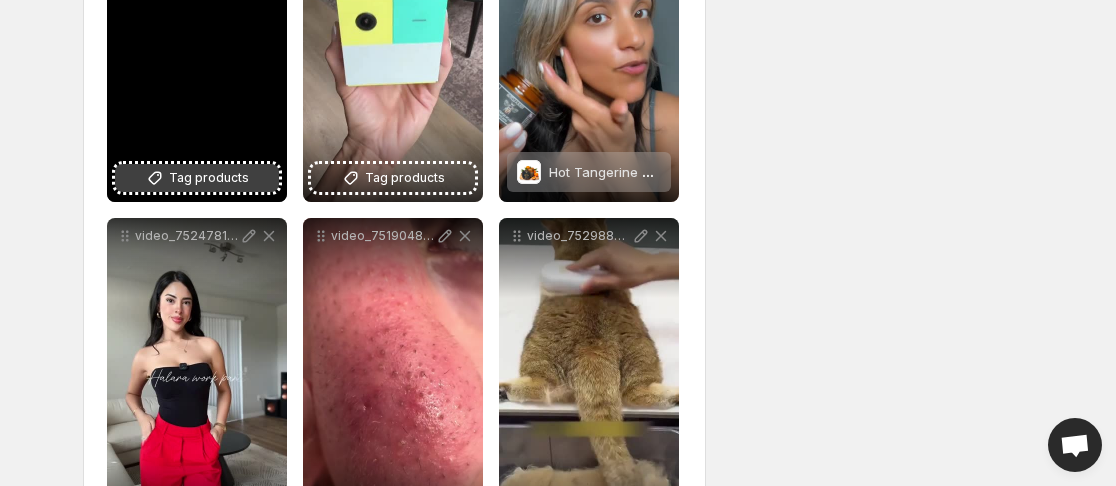 click on "Tag products" at bounding box center [209, 178] 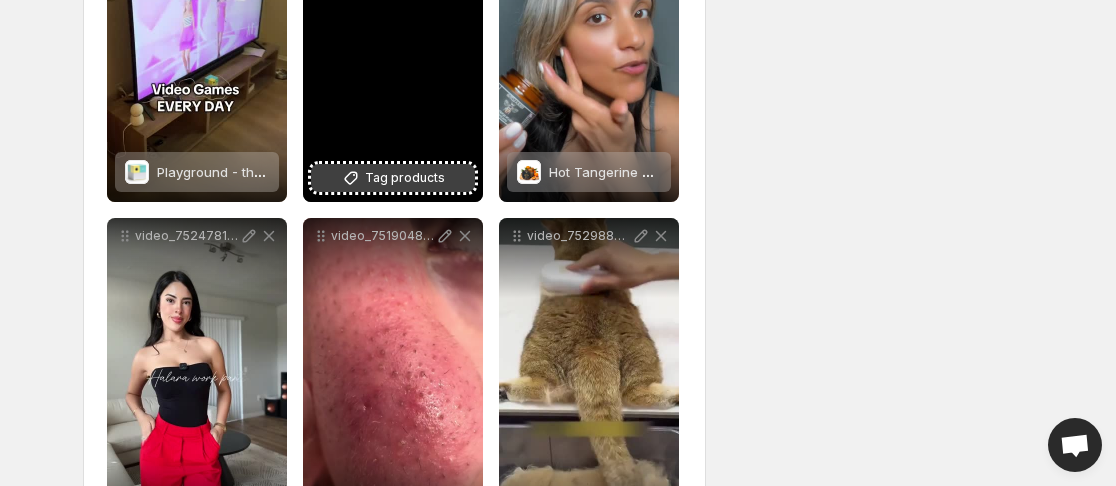 click on "Tag products" at bounding box center (393, 178) 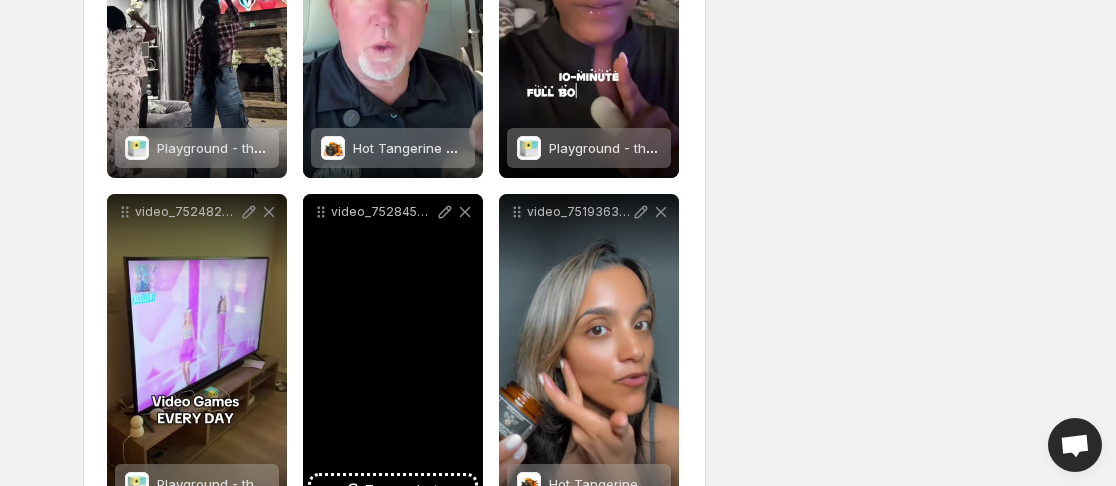scroll, scrollTop: 700, scrollLeft: 0, axis: vertical 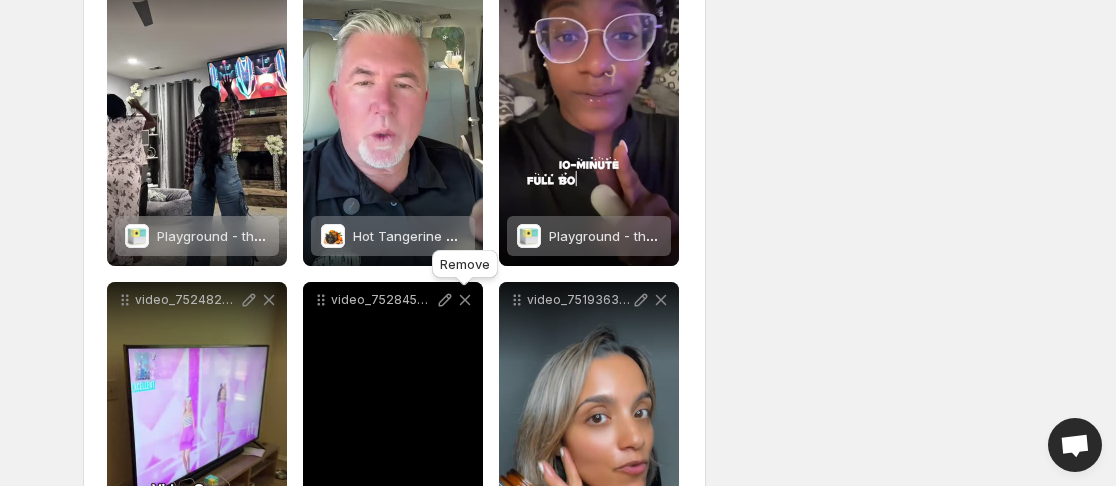 click 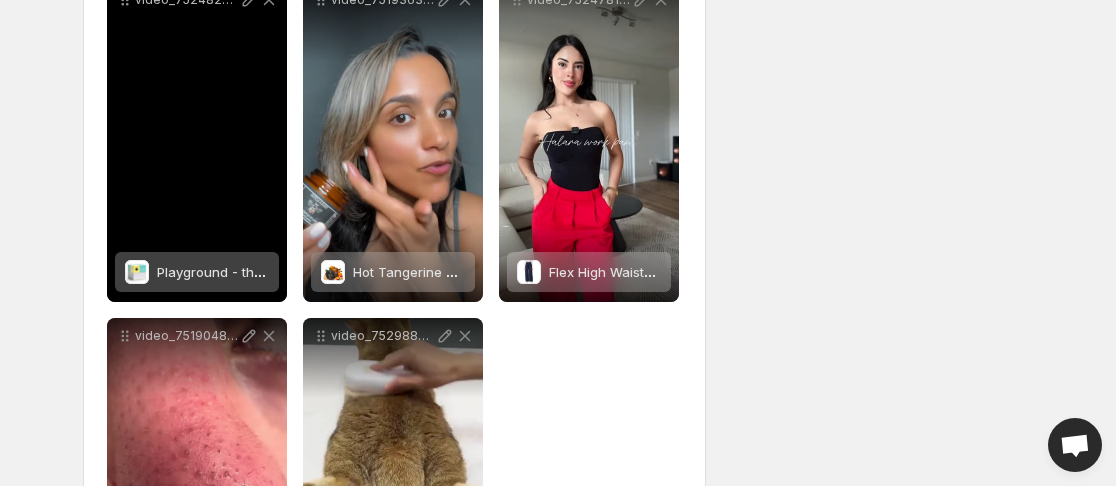 scroll, scrollTop: 900, scrollLeft: 0, axis: vertical 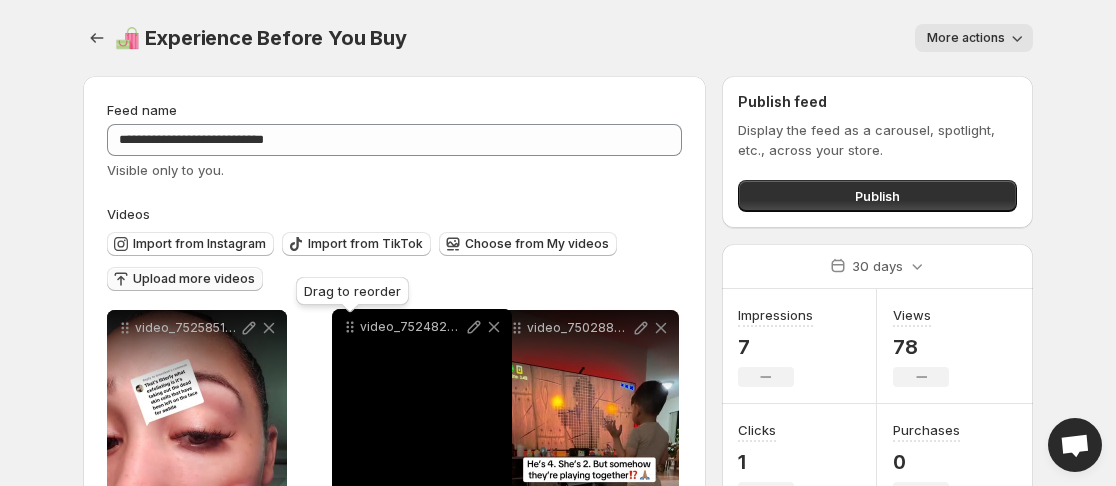 drag, startPoint x: 119, startPoint y: 105, endPoint x: 344, endPoint y: 332, distance: 319.6154 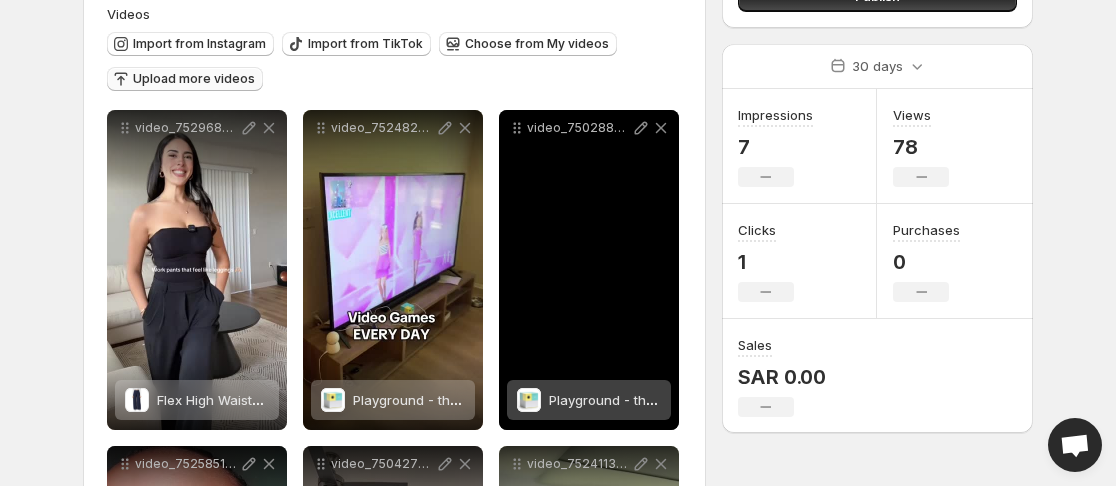 scroll, scrollTop: 400, scrollLeft: 0, axis: vertical 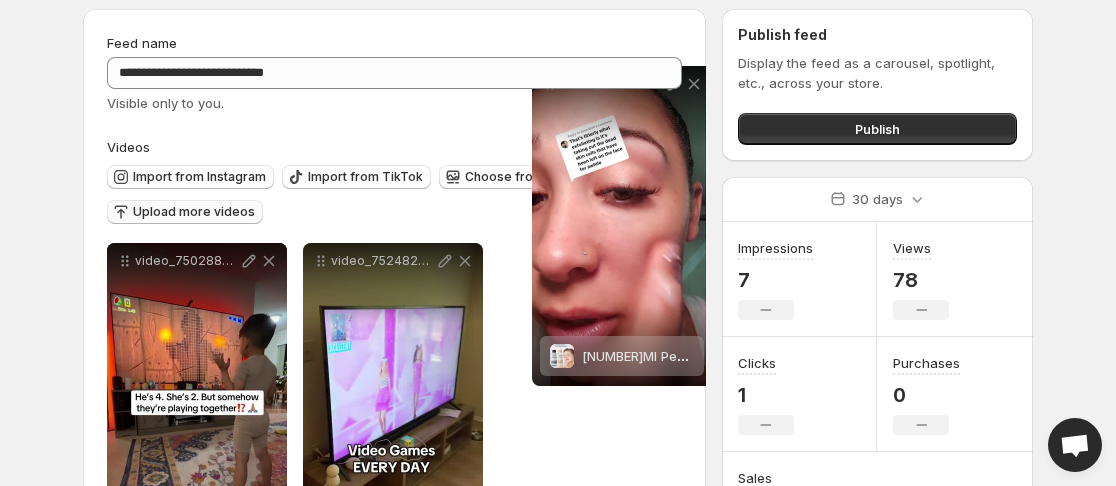 drag, startPoint x: 123, startPoint y: 261, endPoint x: 548, endPoint y: 44, distance: 477.19388 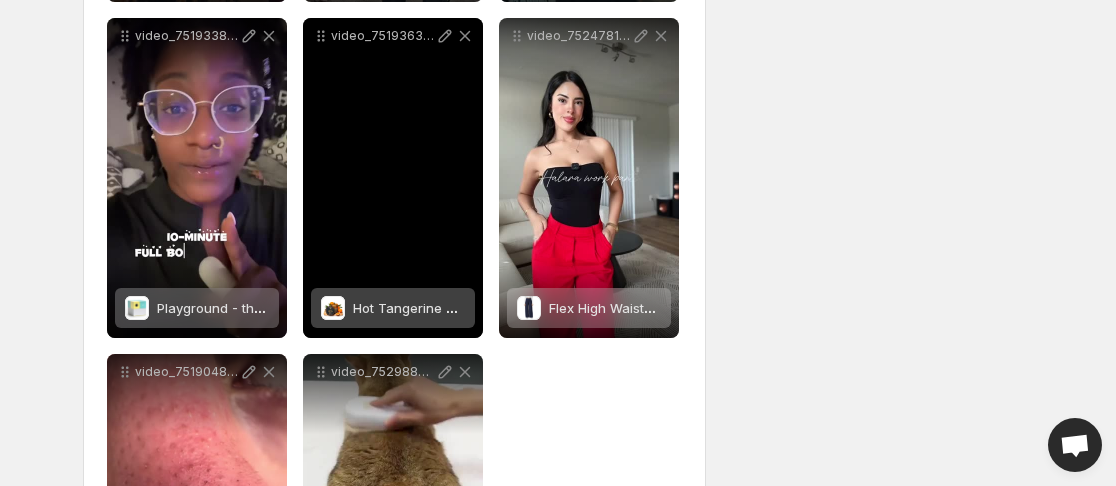 scroll, scrollTop: 1164, scrollLeft: 0, axis: vertical 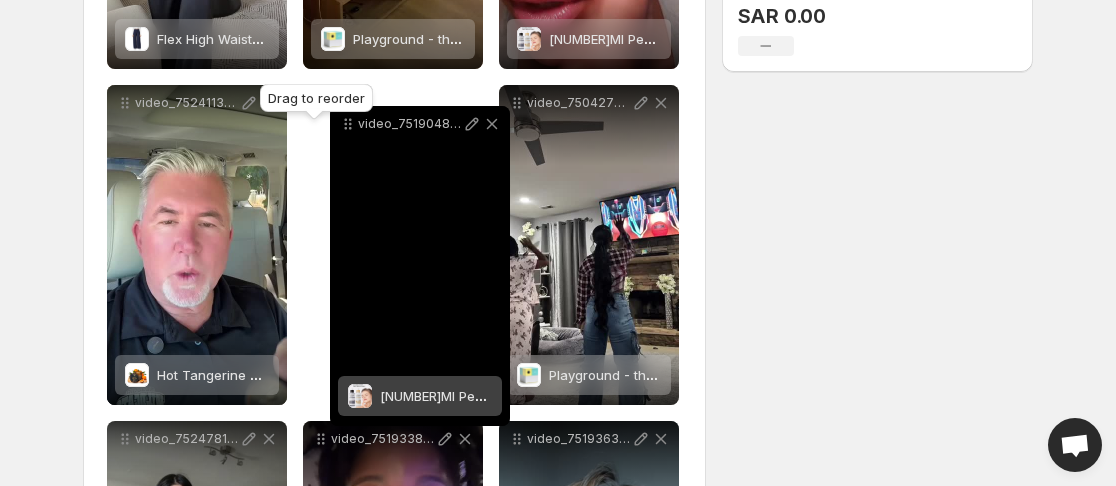 drag, startPoint x: 123, startPoint y: 175, endPoint x: 346, endPoint y: 127, distance: 228.10744 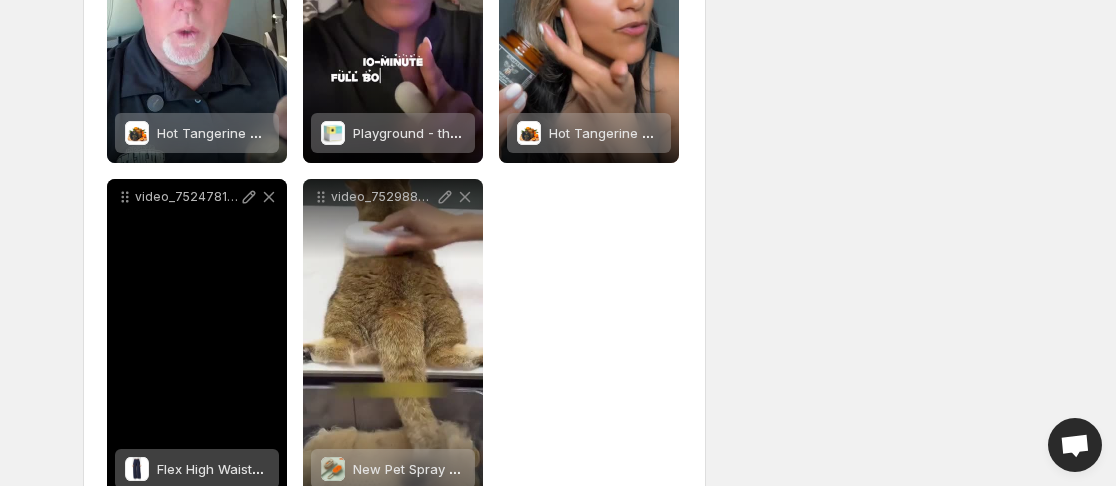 scroll, scrollTop: 1161, scrollLeft: 0, axis: vertical 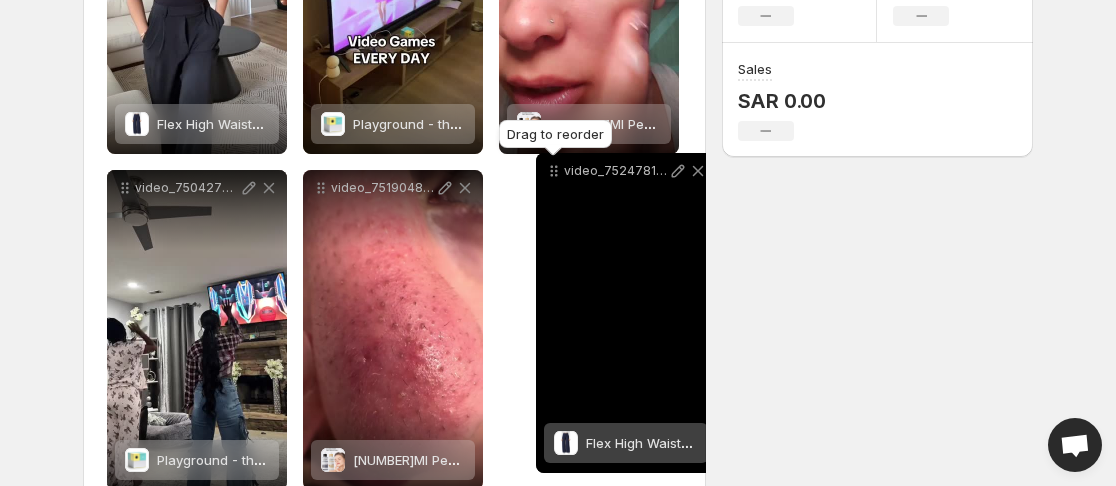 drag, startPoint x: 126, startPoint y: 183, endPoint x: 555, endPoint y: 179, distance: 429.01865 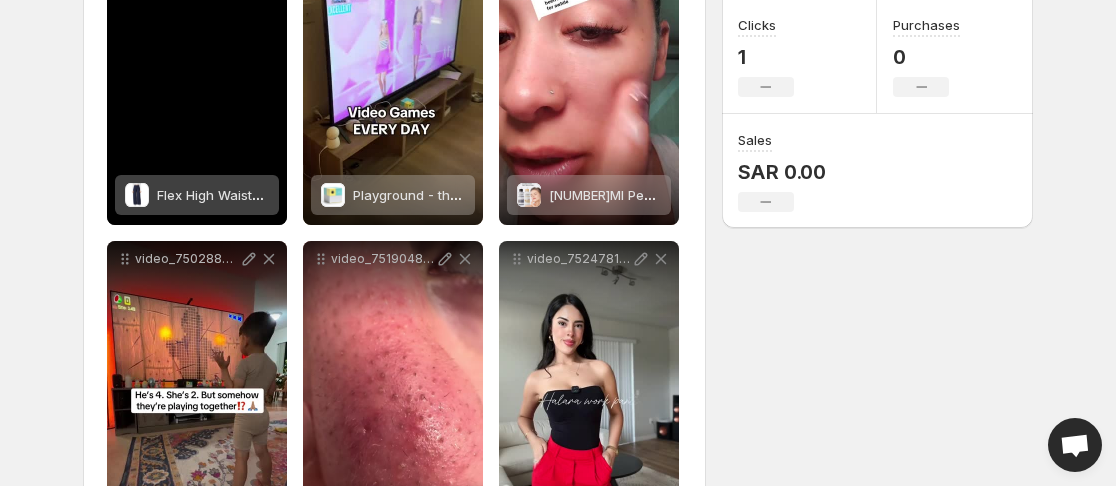 scroll, scrollTop: 376, scrollLeft: 0, axis: vertical 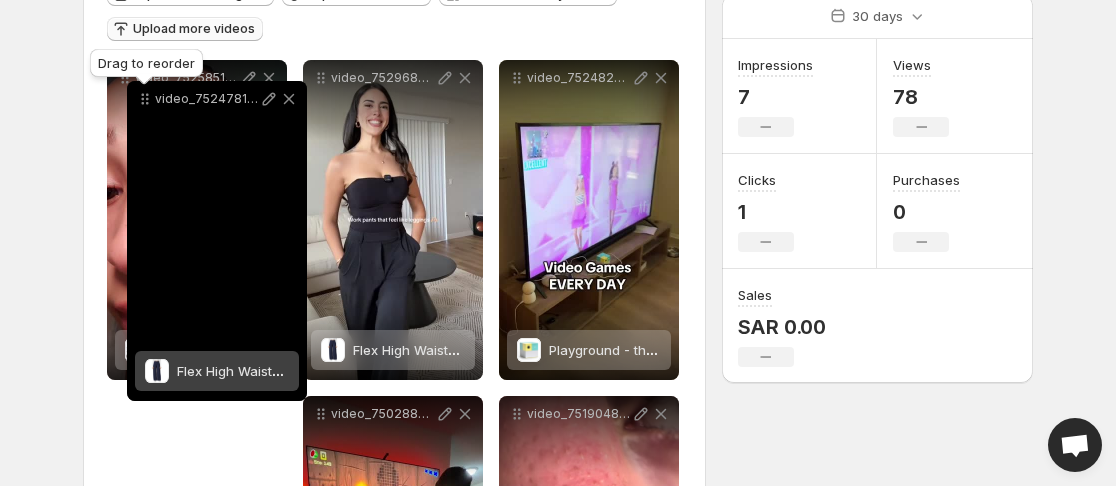 drag, startPoint x: 515, startPoint y: 294, endPoint x: 143, endPoint y: 79, distance: 429.6615 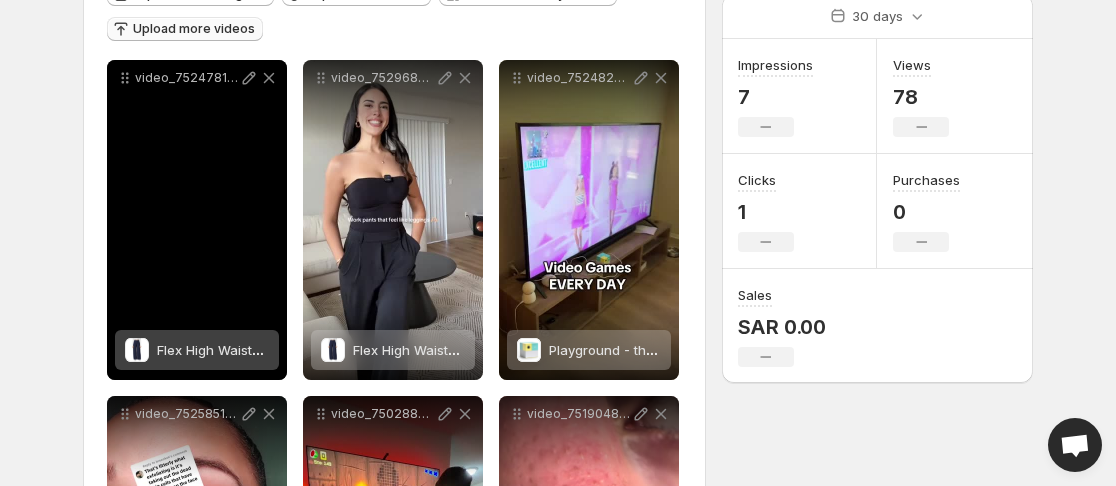 scroll, scrollTop: 234, scrollLeft: 0, axis: vertical 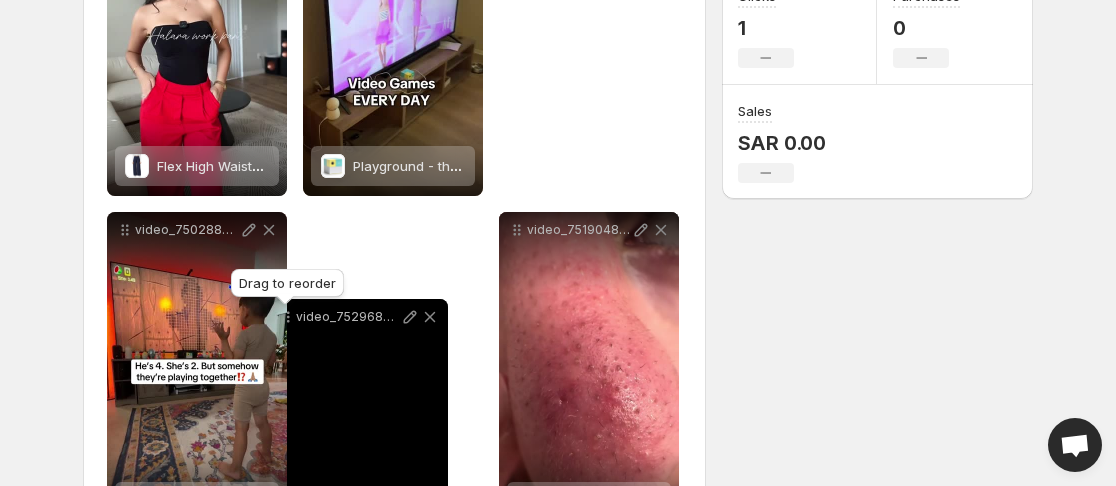 drag, startPoint x: 322, startPoint y: 95, endPoint x: 287, endPoint y: 318, distance: 225.72993 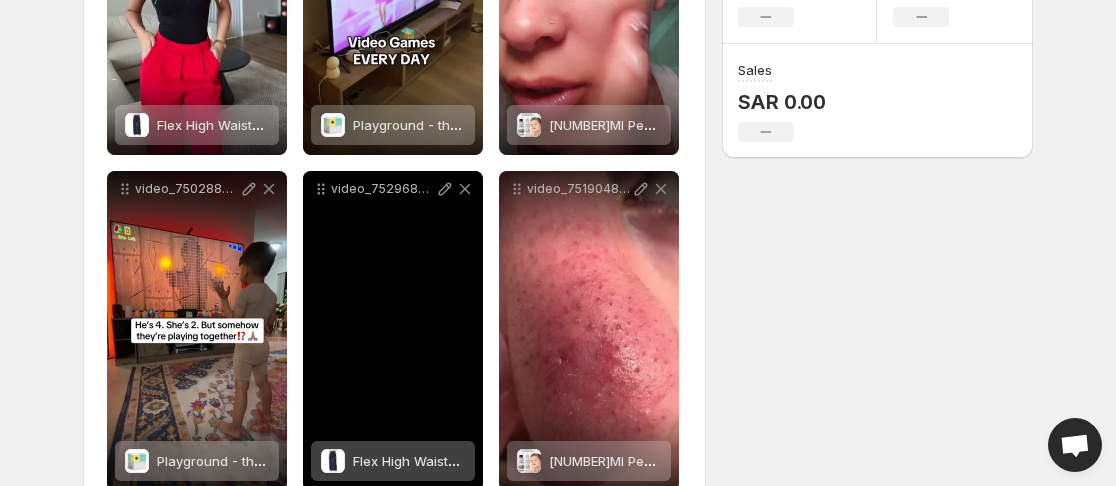 scroll, scrollTop: 600, scrollLeft: 0, axis: vertical 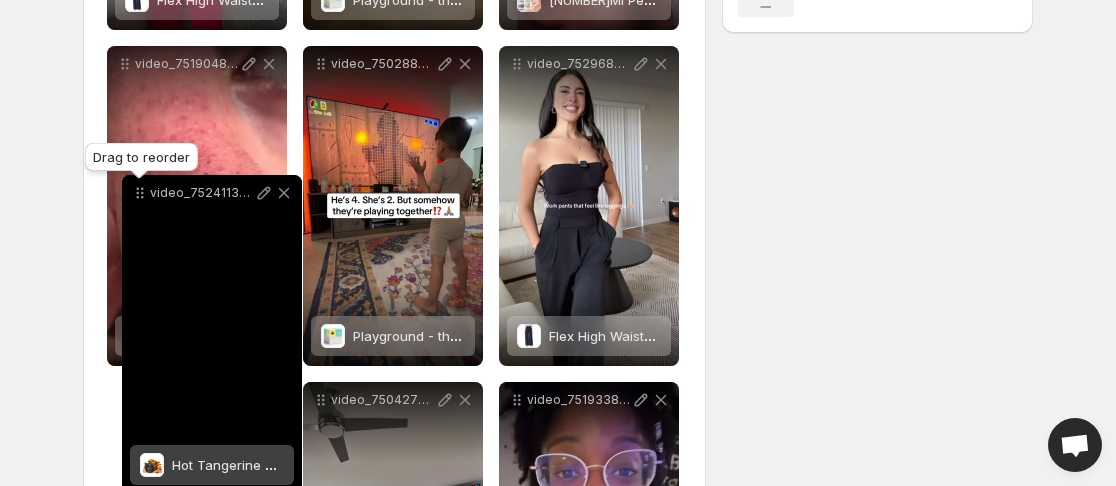 drag, startPoint x: 321, startPoint y: 406, endPoint x: 140, endPoint y: 199, distance: 274.97272 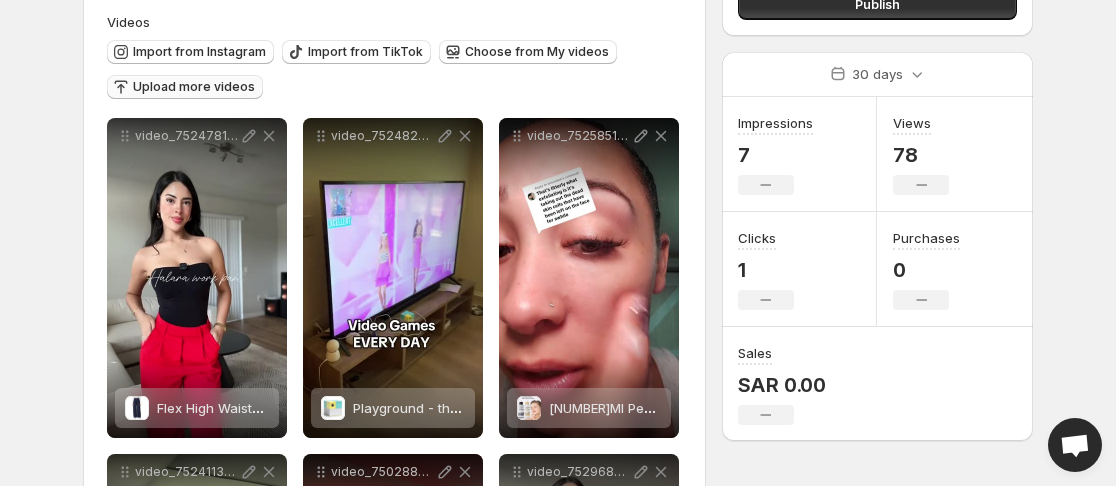 scroll, scrollTop: 0, scrollLeft: 0, axis: both 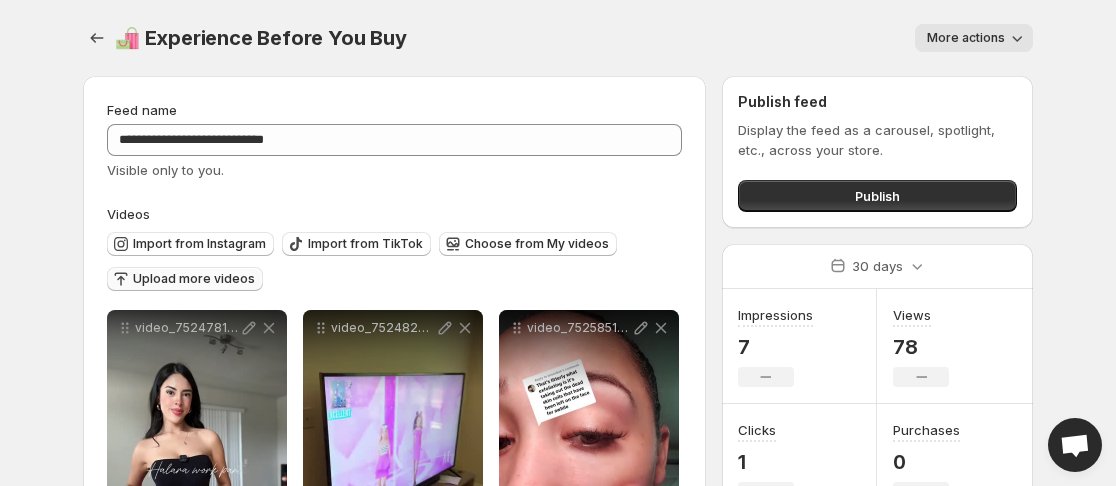 click on "Upload more videos" at bounding box center [194, 279] 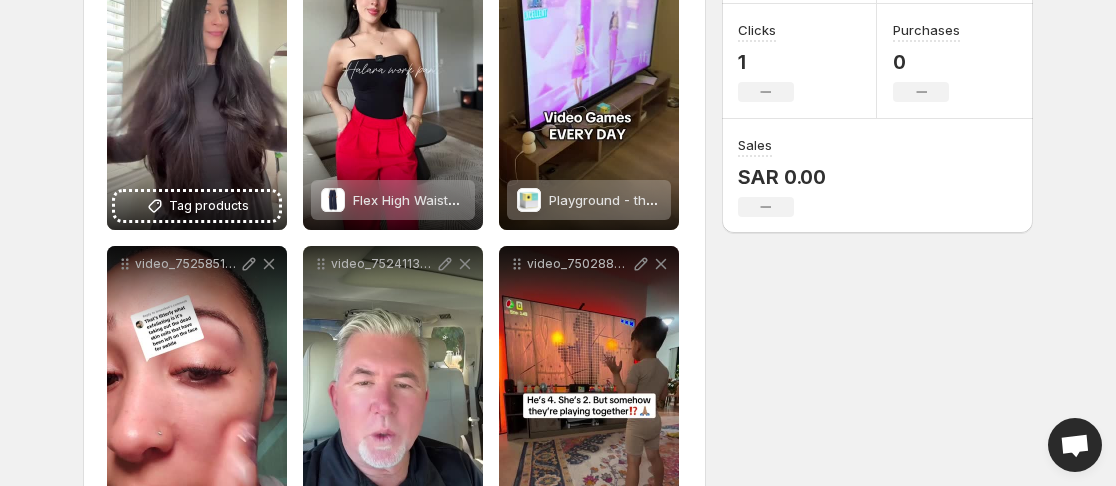 scroll, scrollTop: 300, scrollLeft: 0, axis: vertical 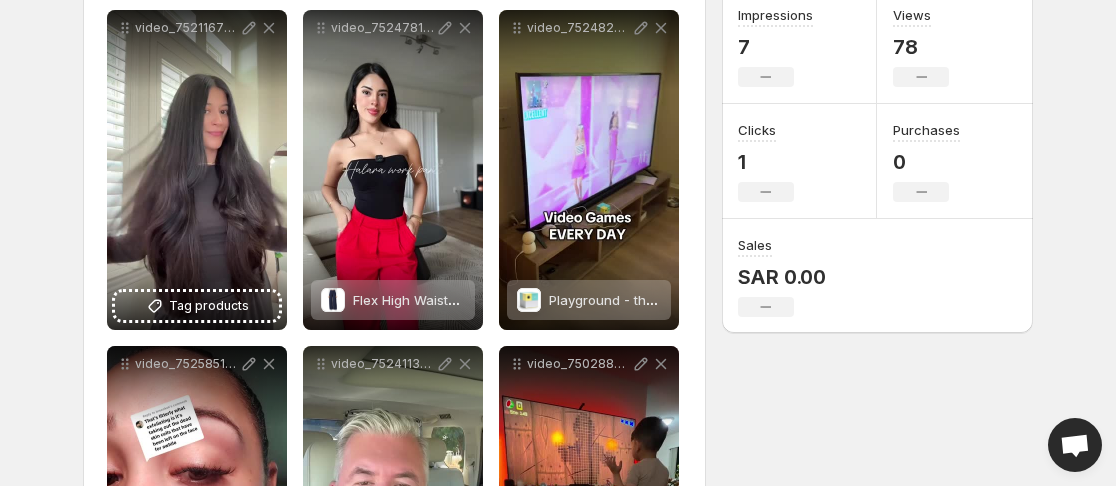 click on "Tag products" at bounding box center (209, 306) 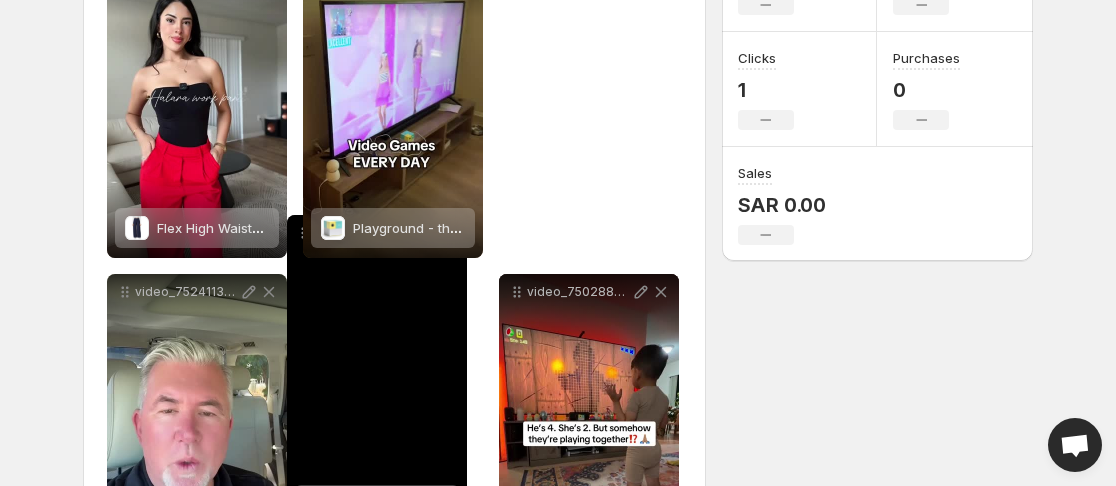 scroll, scrollTop: 400, scrollLeft: 0, axis: vertical 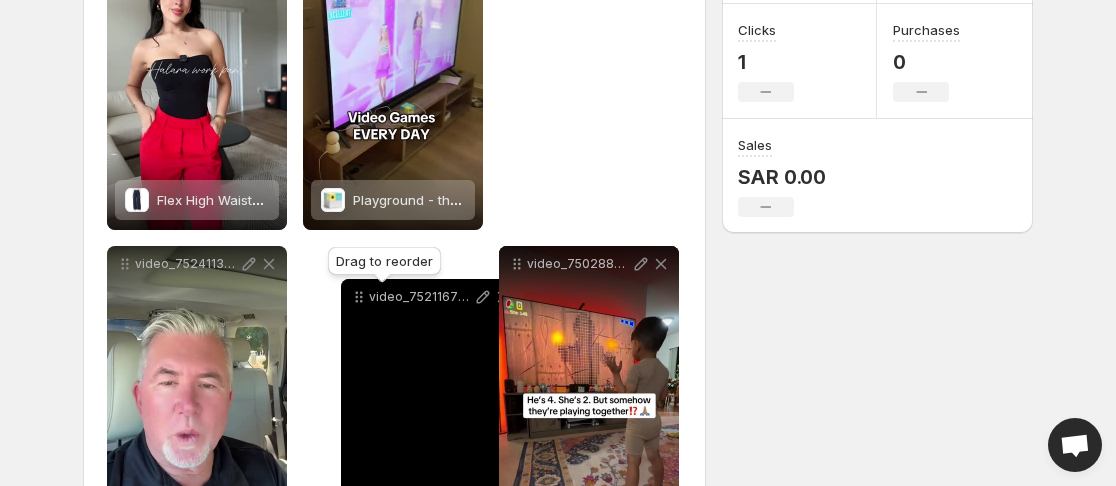 drag, startPoint x: 122, startPoint y: 31, endPoint x: 350, endPoint y: 300, distance: 352.62585 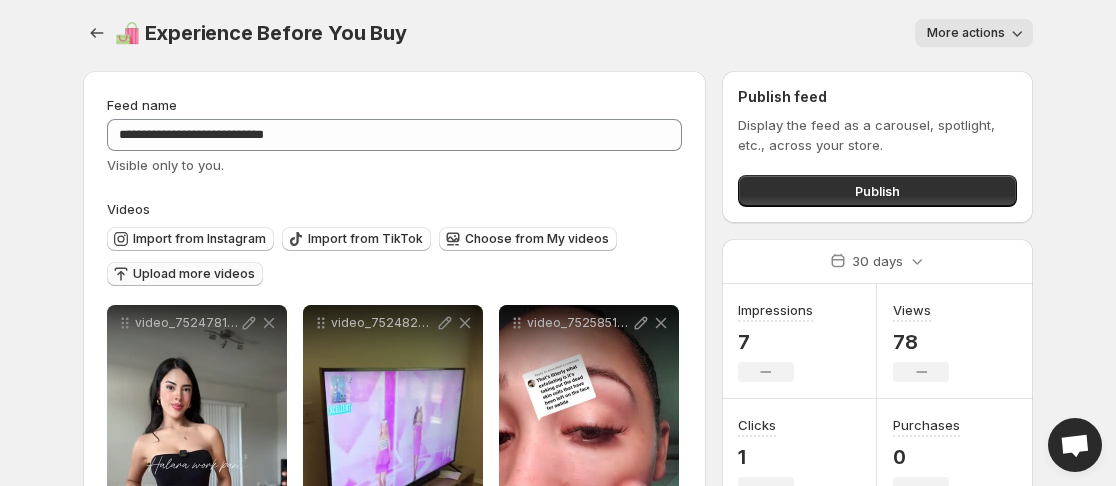 scroll, scrollTop: 0, scrollLeft: 0, axis: both 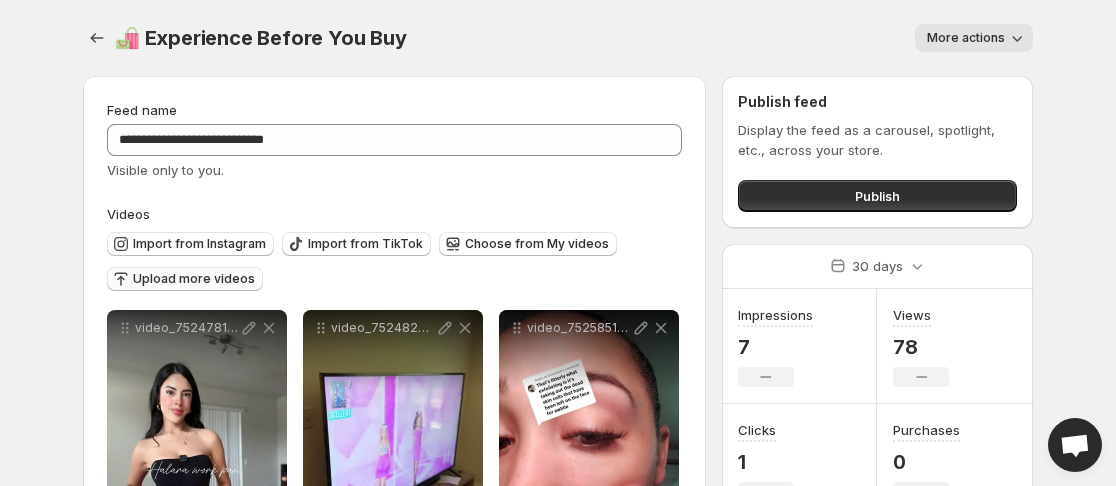 click on "Upload more videos" at bounding box center [185, 279] 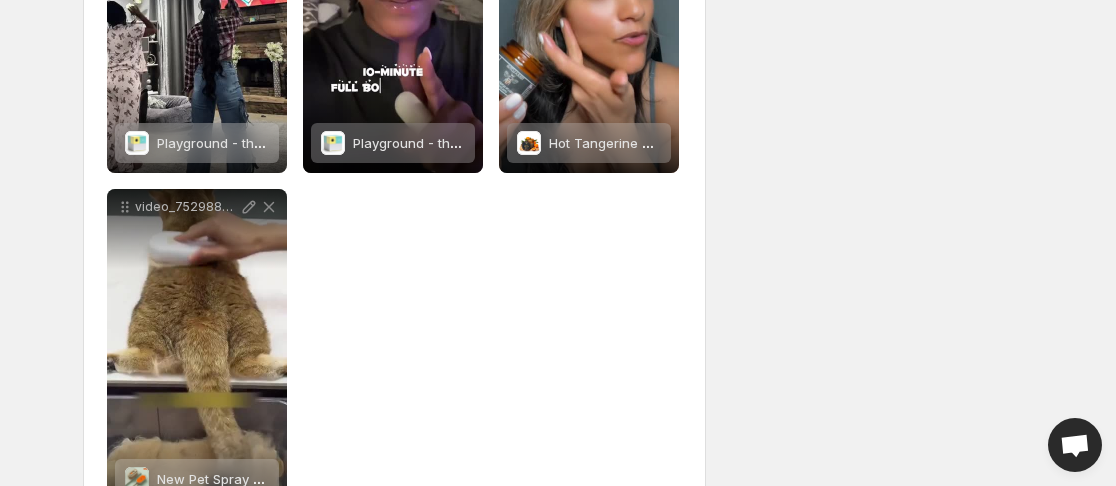 scroll, scrollTop: 1436, scrollLeft: 0, axis: vertical 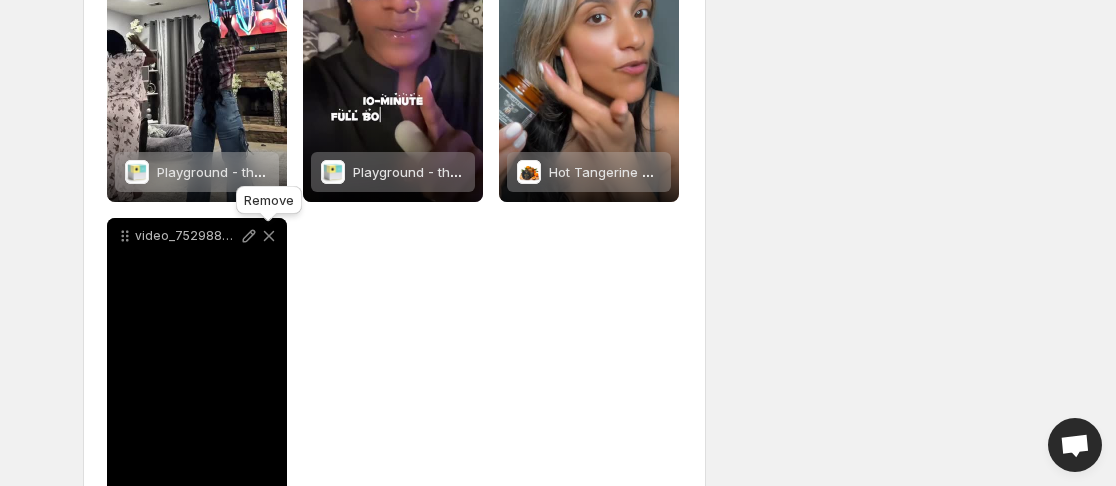 click 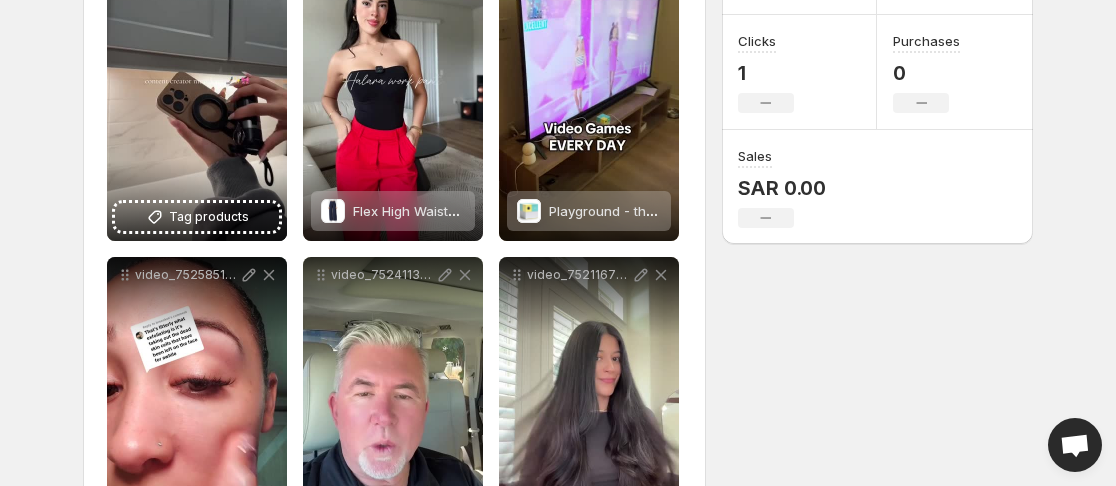 scroll, scrollTop: 300, scrollLeft: 0, axis: vertical 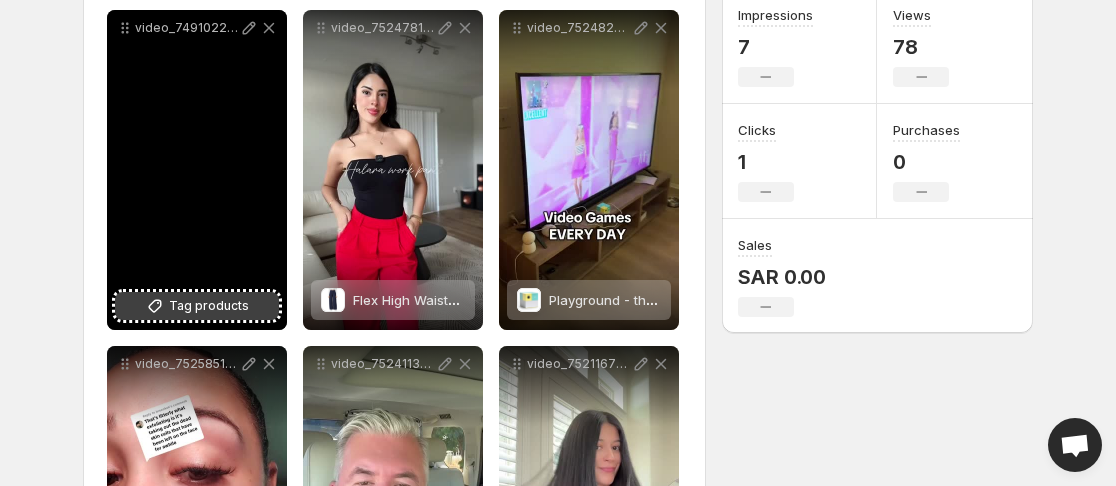 click on "Tag products" at bounding box center (209, 306) 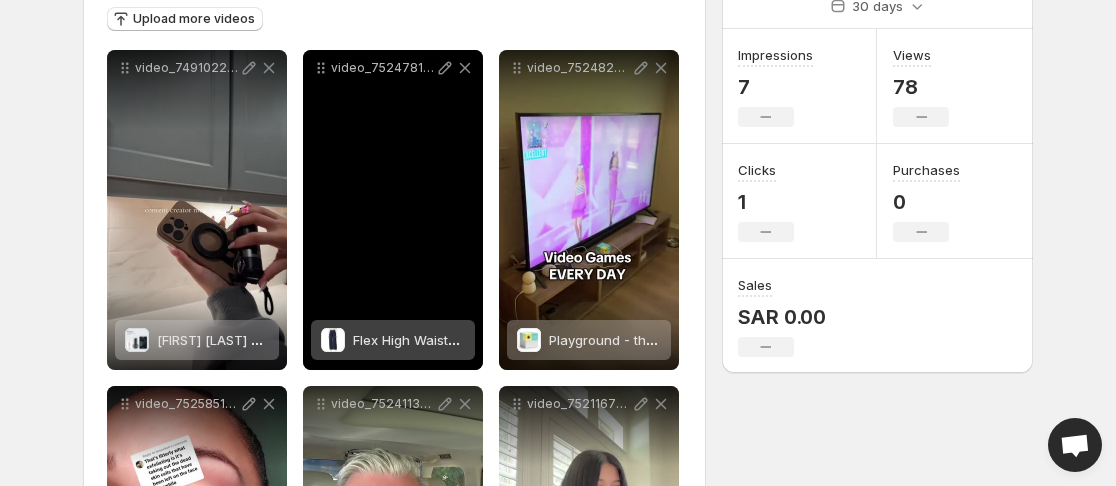 scroll, scrollTop: 100, scrollLeft: 0, axis: vertical 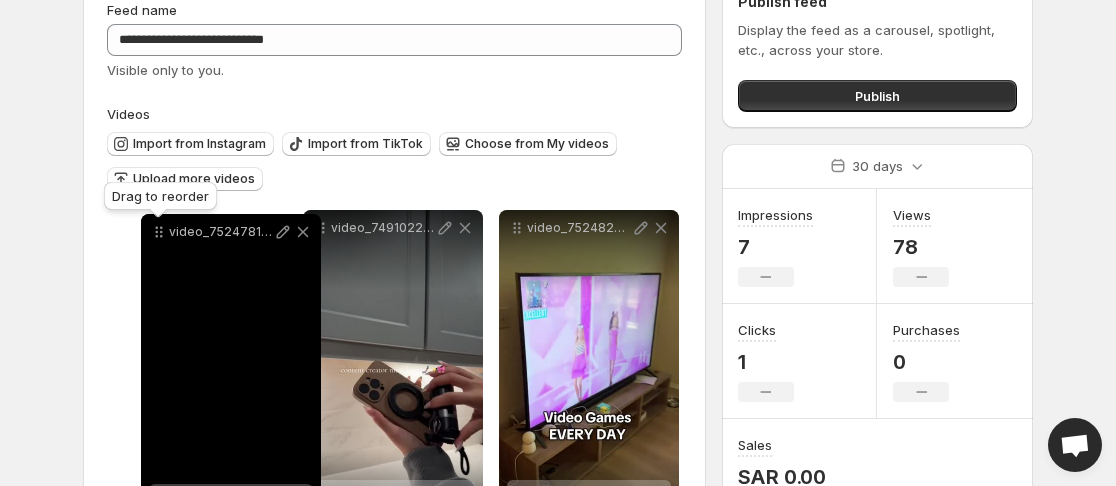 drag, startPoint x: 319, startPoint y: 230, endPoint x: 157, endPoint y: 234, distance: 162.04938 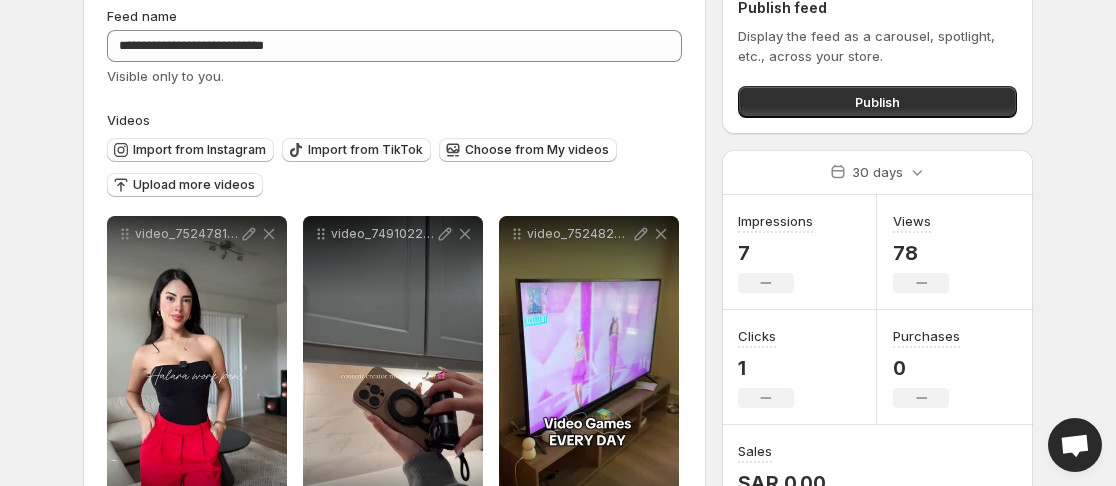 scroll, scrollTop: 0, scrollLeft: 0, axis: both 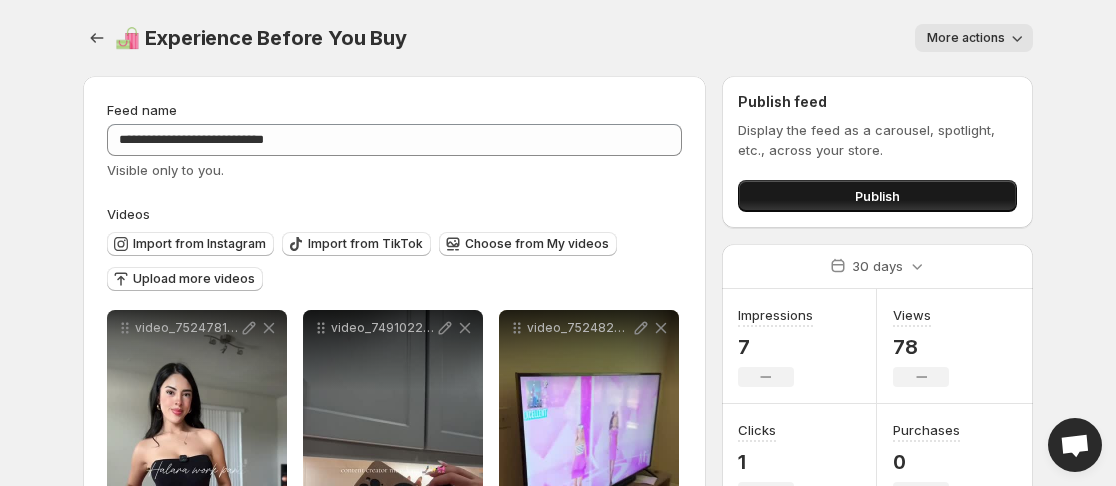 click on "Publish" at bounding box center (877, 196) 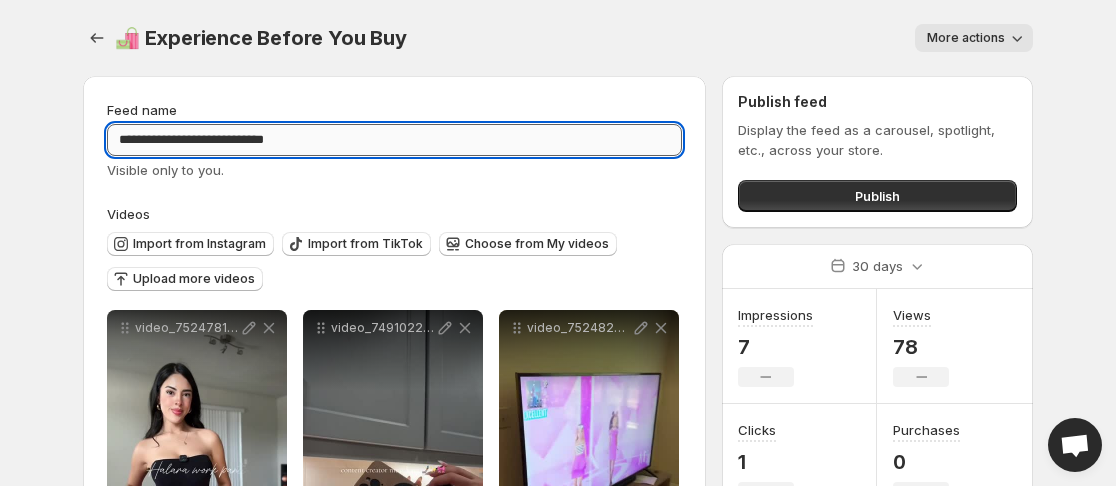 drag, startPoint x: 110, startPoint y: 139, endPoint x: 392, endPoint y: 150, distance: 282.21445 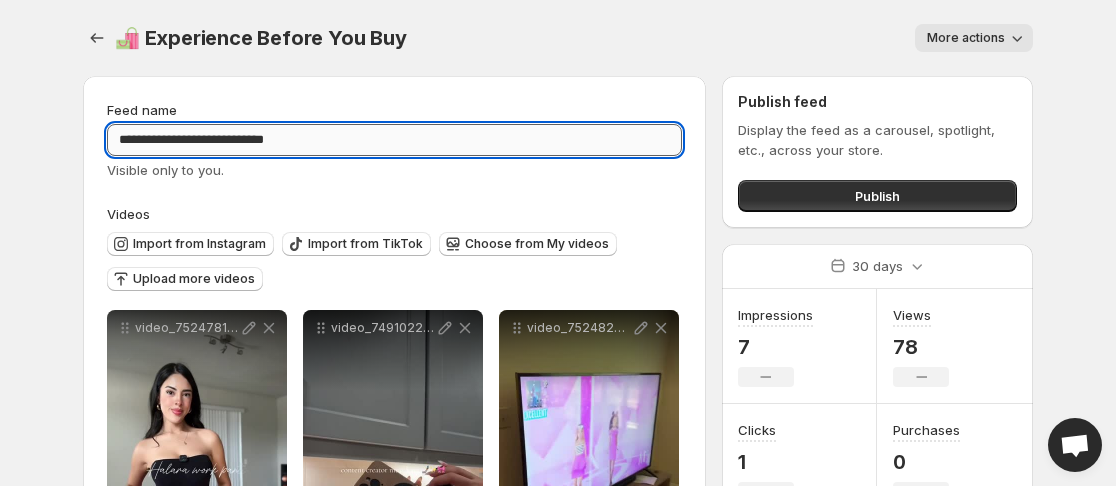 click on "**********" at bounding box center [394, 140] 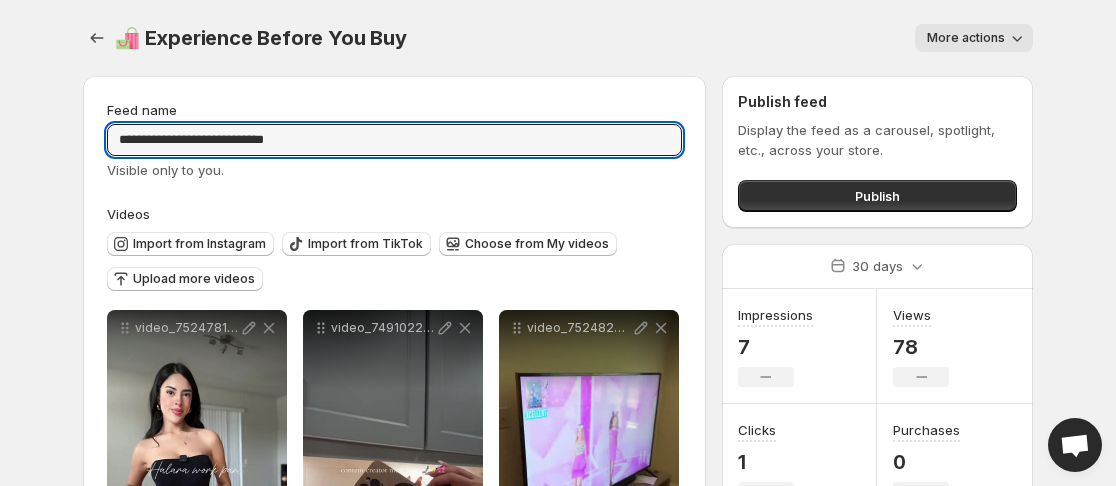 click on "More actions" at bounding box center [732, 38] 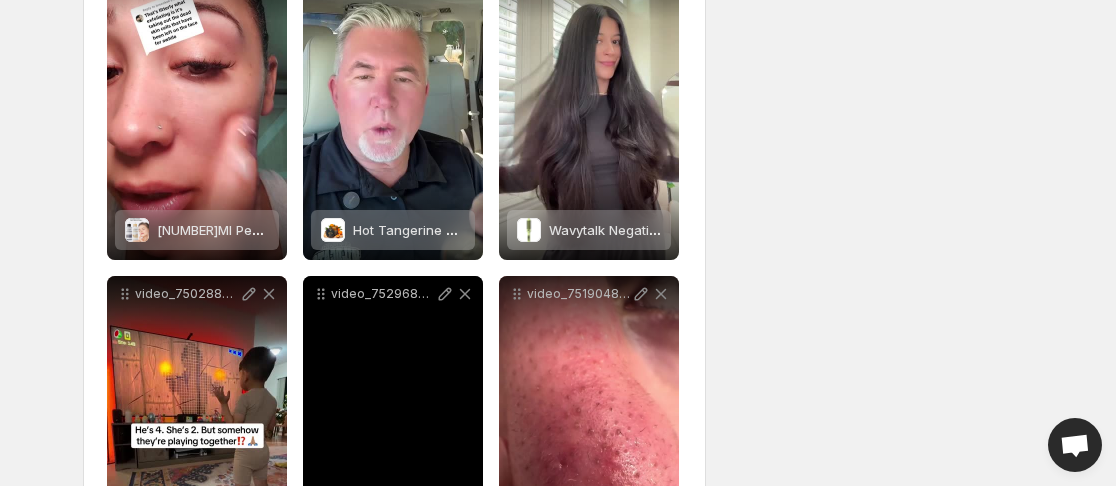 scroll, scrollTop: 700, scrollLeft: 0, axis: vertical 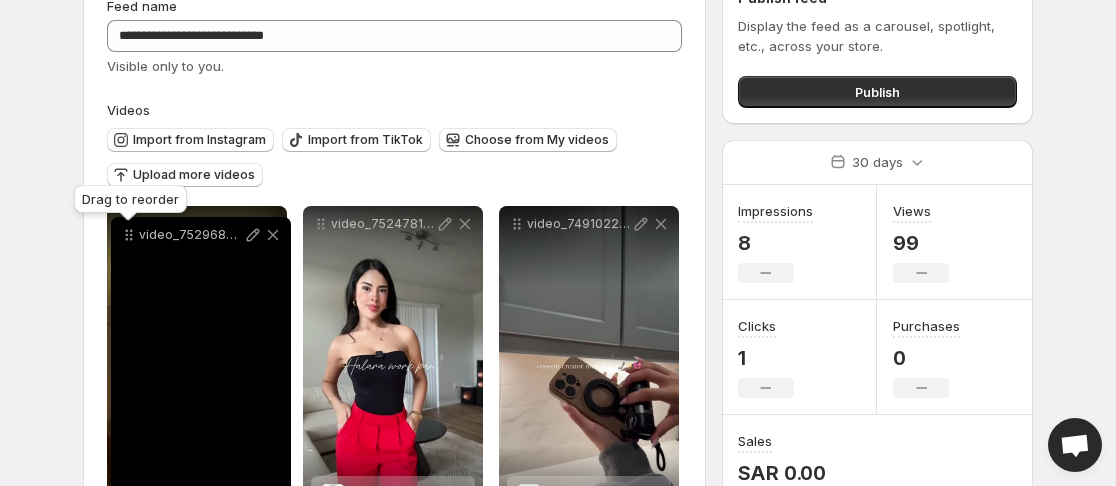 drag, startPoint x: 318, startPoint y: 304, endPoint x: 126, endPoint y: 239, distance: 202.70422 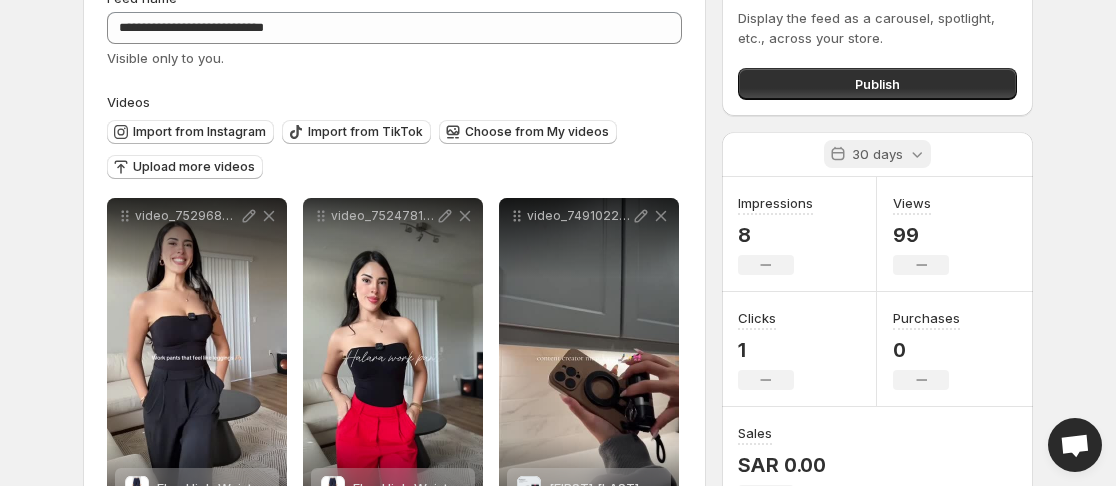 scroll, scrollTop: 0, scrollLeft: 0, axis: both 